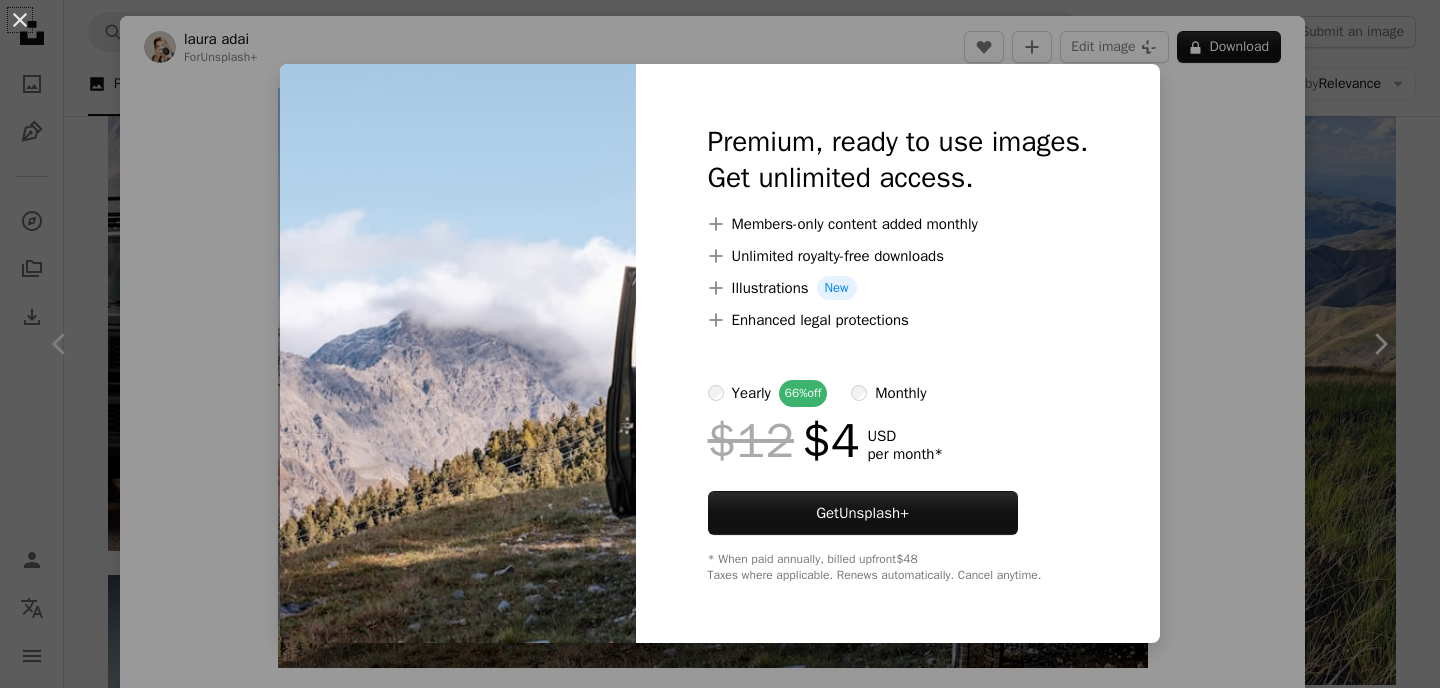 scroll, scrollTop: 1109, scrollLeft: 0, axis: vertical 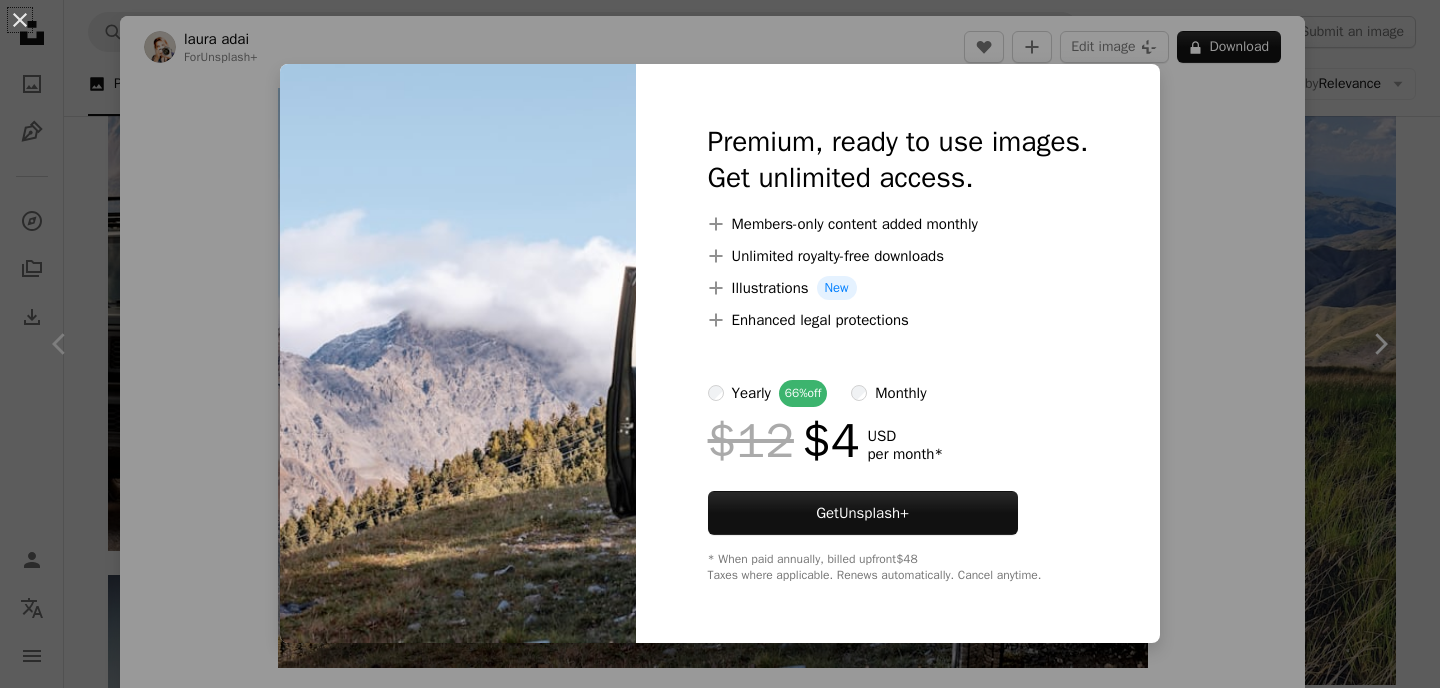 click on "An X shape Premium, ready to use images. Get unlimited access. A plus sign Members-only content added monthly A plus sign Unlimited royalty-free downloads A plus sign Illustrations  New A plus sign Enhanced legal protections yearly 66%  off monthly $12   $4 USD per month * Get  Unsplash+ * When paid annually, billed upfront  $48 Taxes where applicable. Renews automatically. Cancel anytime." at bounding box center (720, 344) 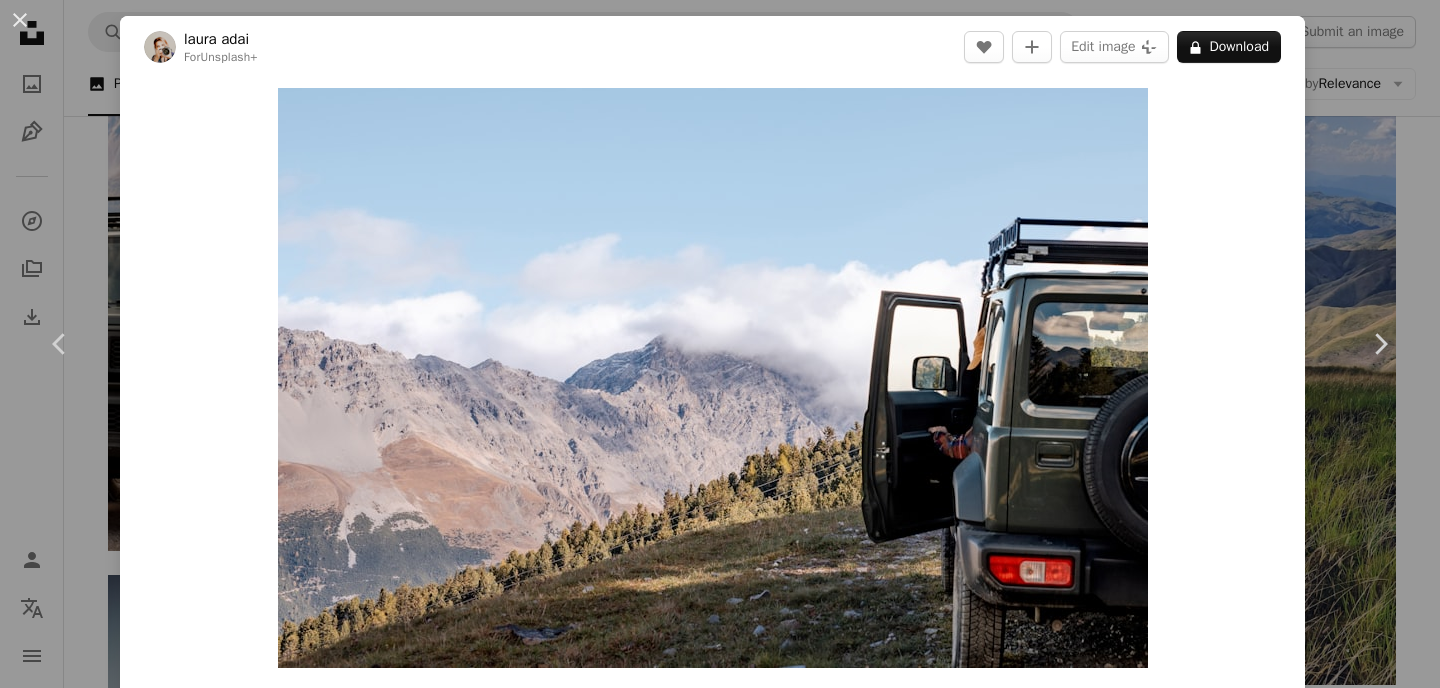 click on "A map marker [CITY], [STATE], [COUNTRY] Calendar outlined Published on October 25, 2023 Safety Licensed under the Unsplash+ License car travel mountains italy vehicle adventure jeep road trip mountain road wilderness off road solo travel exploring trails the alps off road adventure HD Wallpapers From this series Chevron right Plus sign for Unsplash+ Plus sign for Unsplash+ Plus sign for Unsplash+ Plus sign for Unsplash+ Plus sign for Unsplash+ Plus sign for Unsplash+ Plus sign for Unsplash+ Plus sign for Unsplash+ Plus sign for Unsplash+ Plus sign for Unsplash+ Related images Plus sign for Unsplash+ A heart A plus sign [FIRST] [LAST] For Unsplash+ A lock Download Plus sign for Unsplash+ A heart A plus sign [FIRST] [LAST] For Unsplash+ A lock Download Plus sign for Unsplash+ A heart A plus sign [FIRST] [LAST] For Unsplash+ A lock Download Plus sign for Unsplash+ A heart A plus sign [FIRST] [LAST] For Unsplash+" at bounding box center (720, 344) 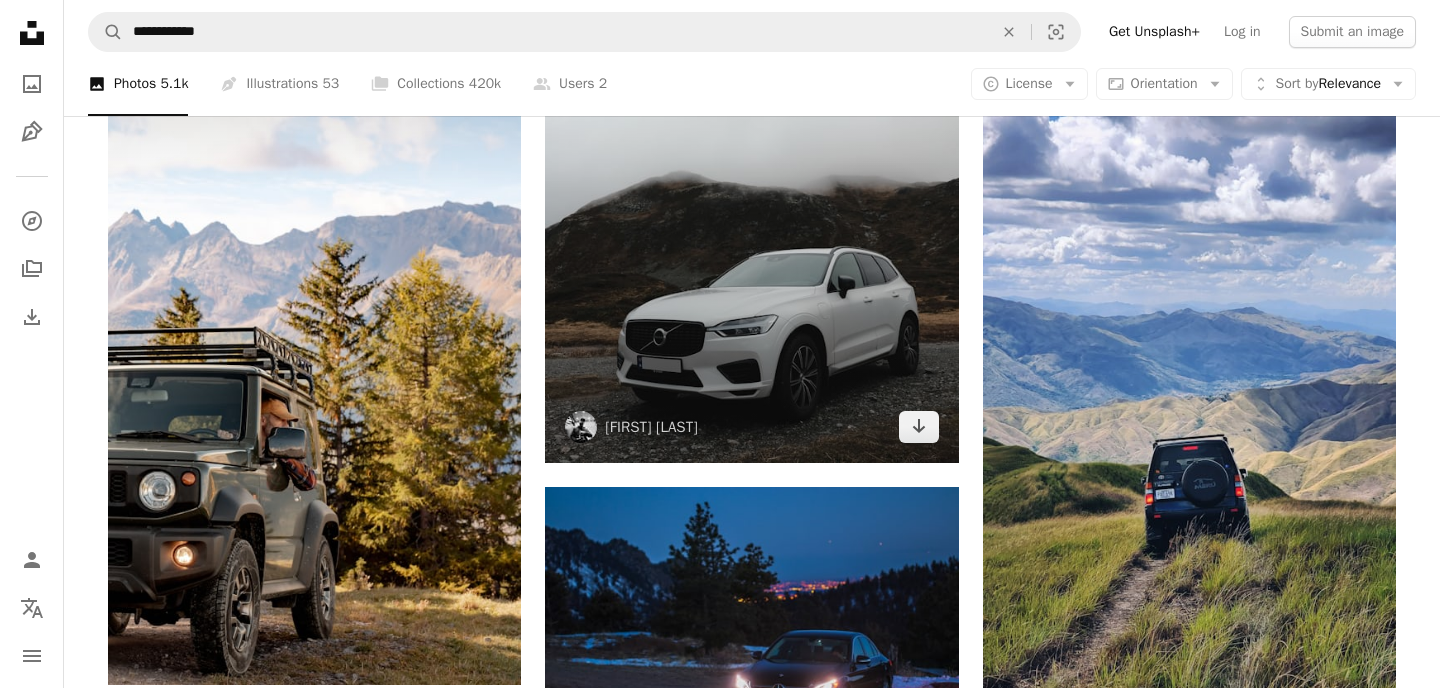 scroll, scrollTop: 1005, scrollLeft: 0, axis: vertical 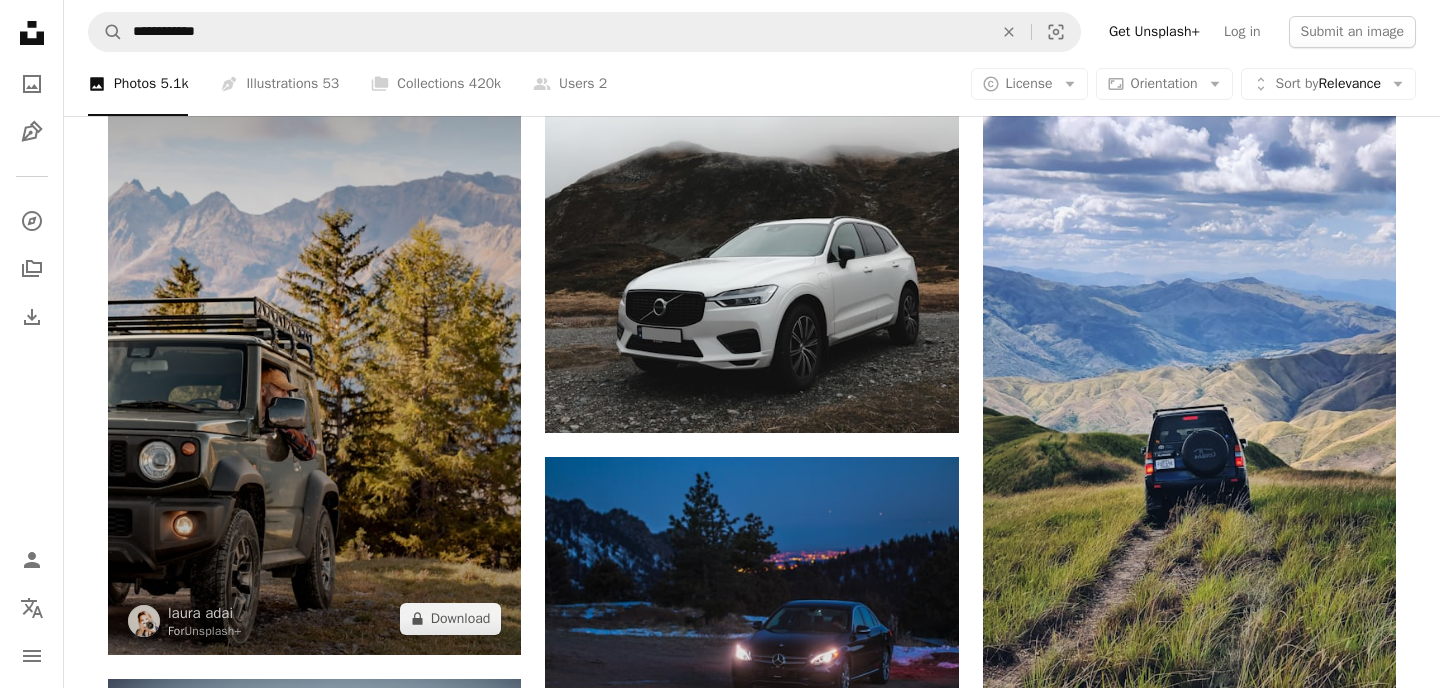 click at bounding box center (314, 345) 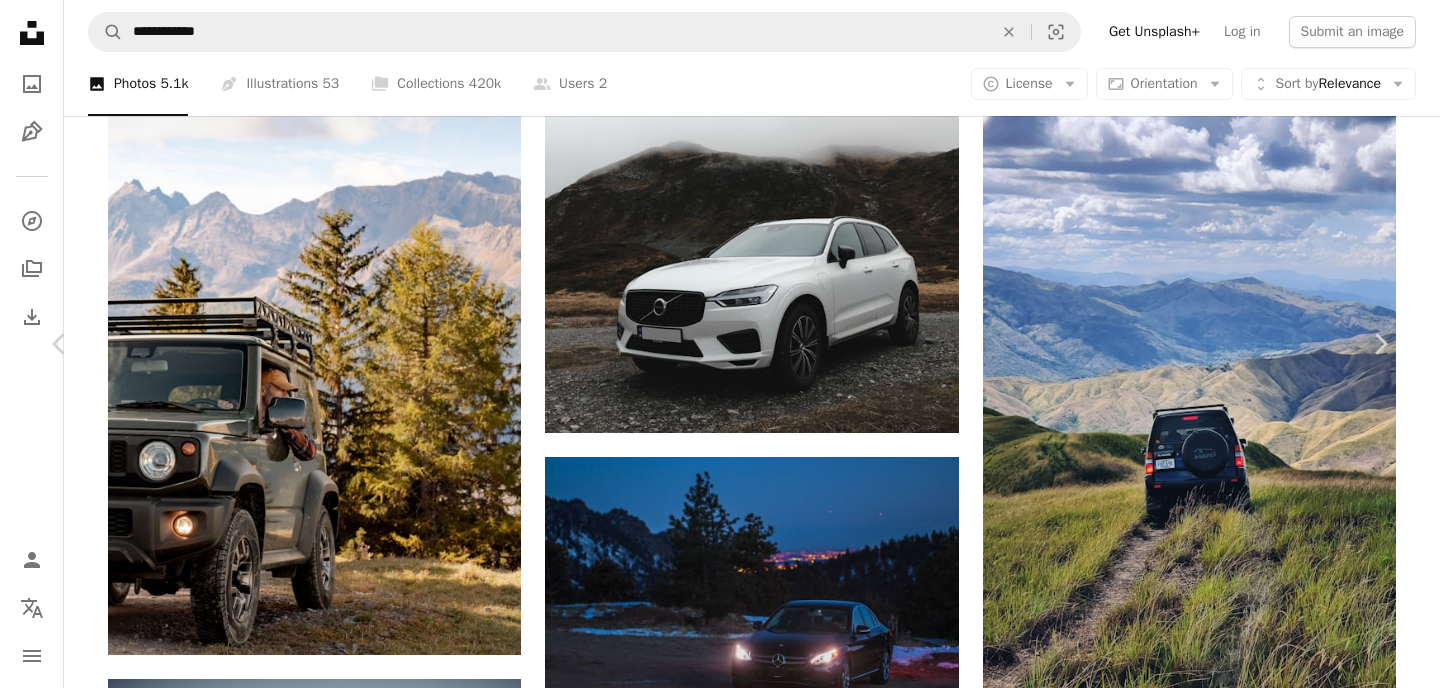 scroll, scrollTop: 4149, scrollLeft: 0, axis: vertical 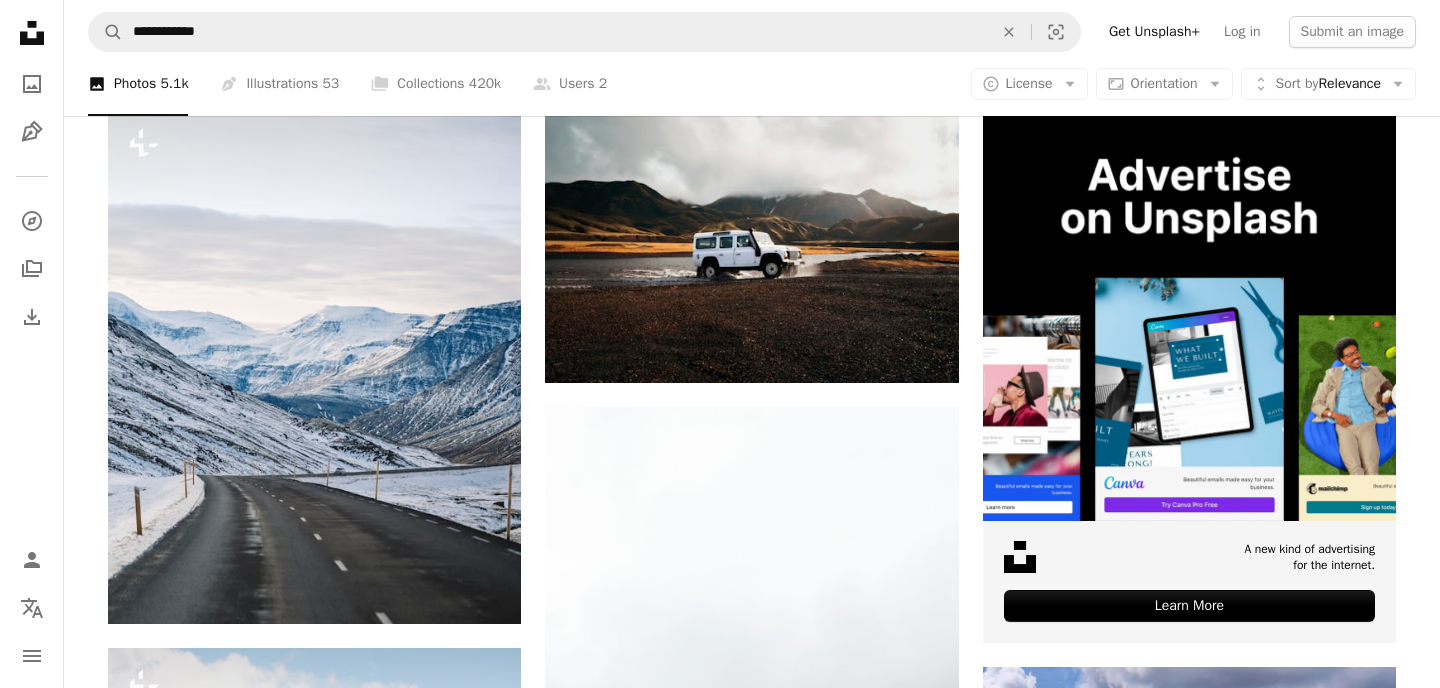 click on "A photo Photos   5.1k" at bounding box center [138, 84] 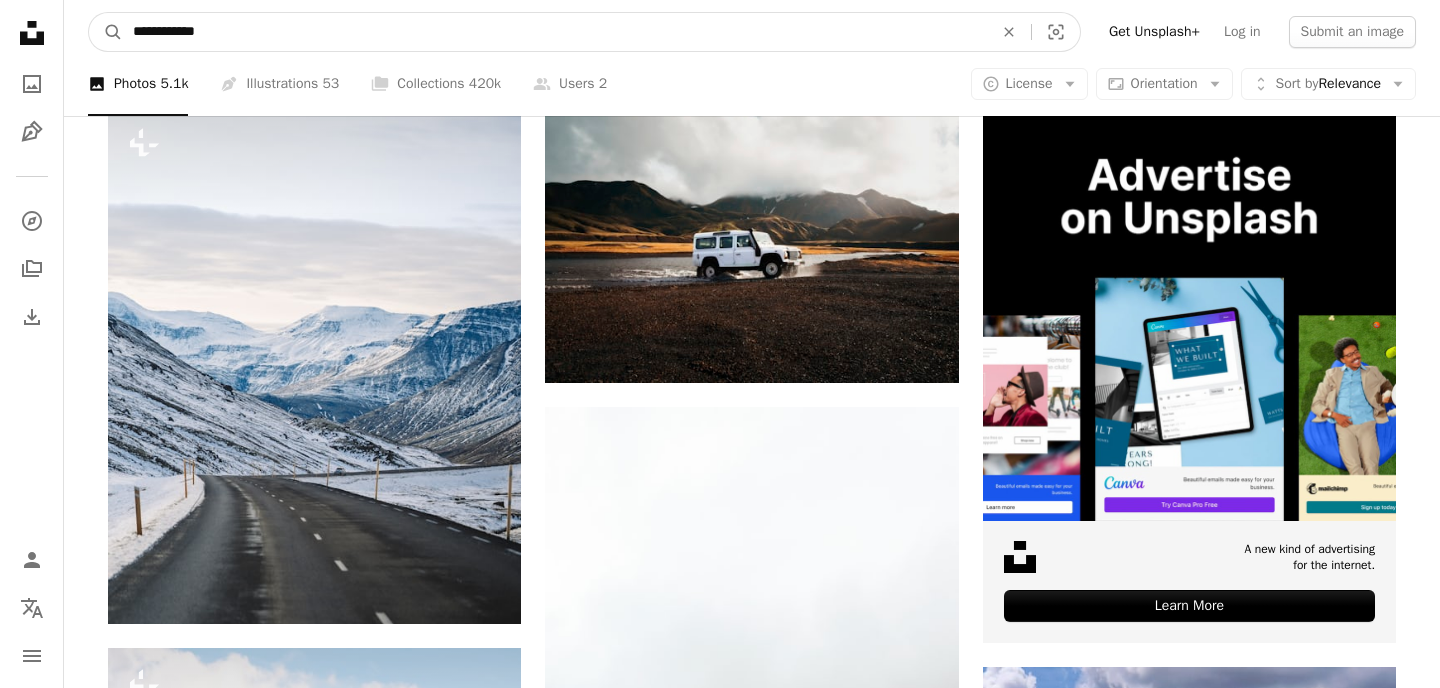 click on "**********" at bounding box center (555, 32) 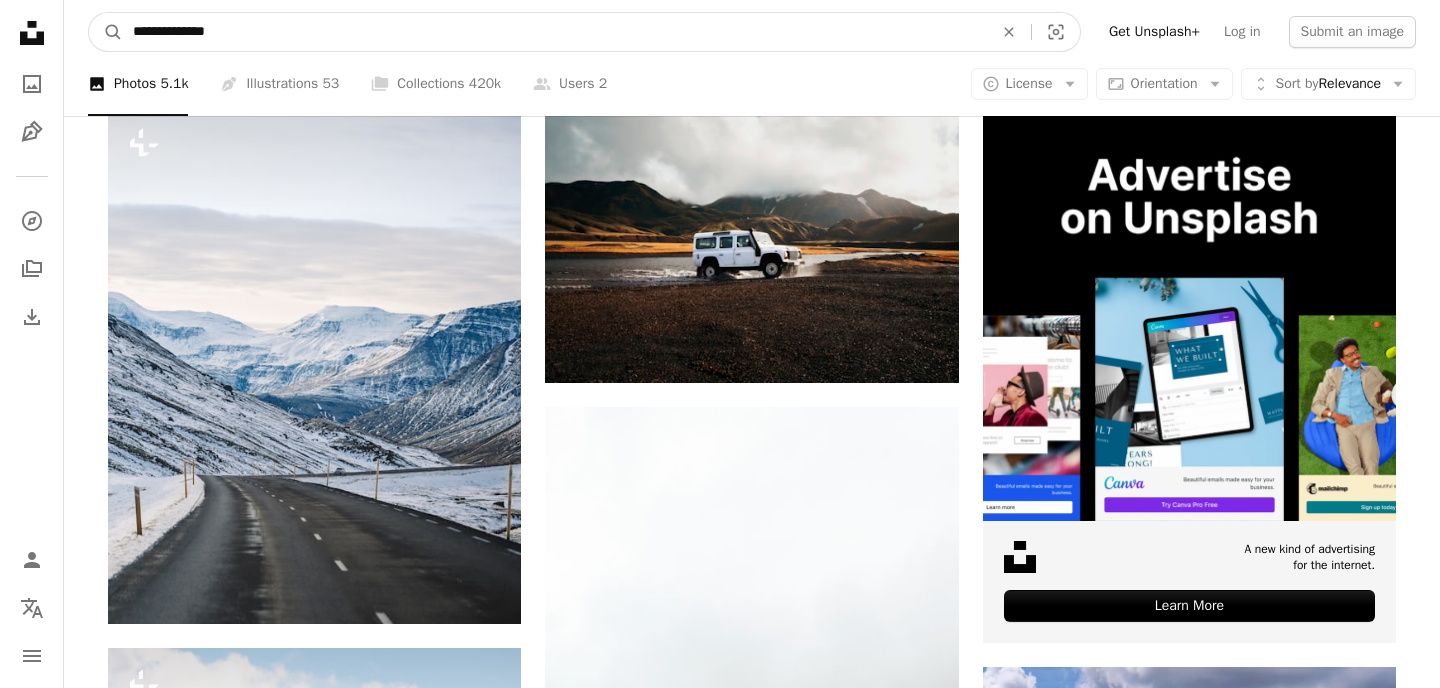 type on "**********" 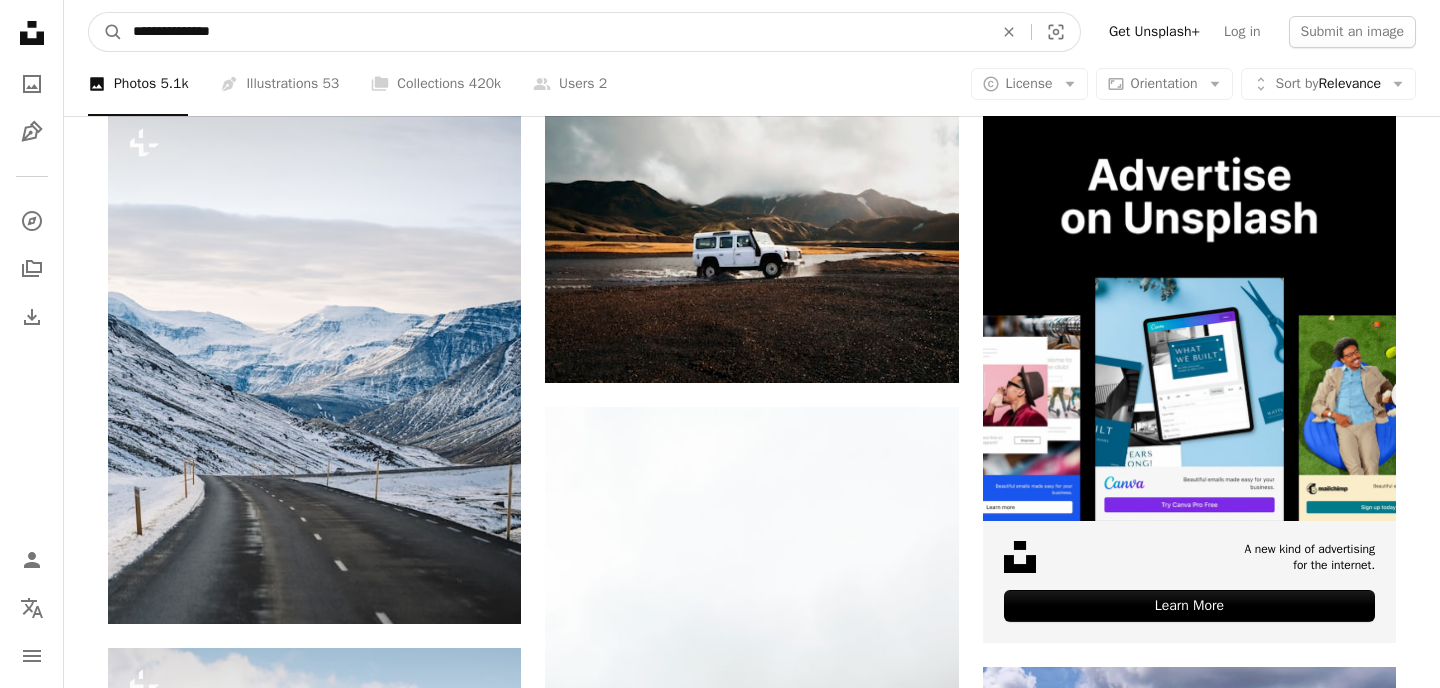 click on "A magnifying glass" at bounding box center [106, 32] 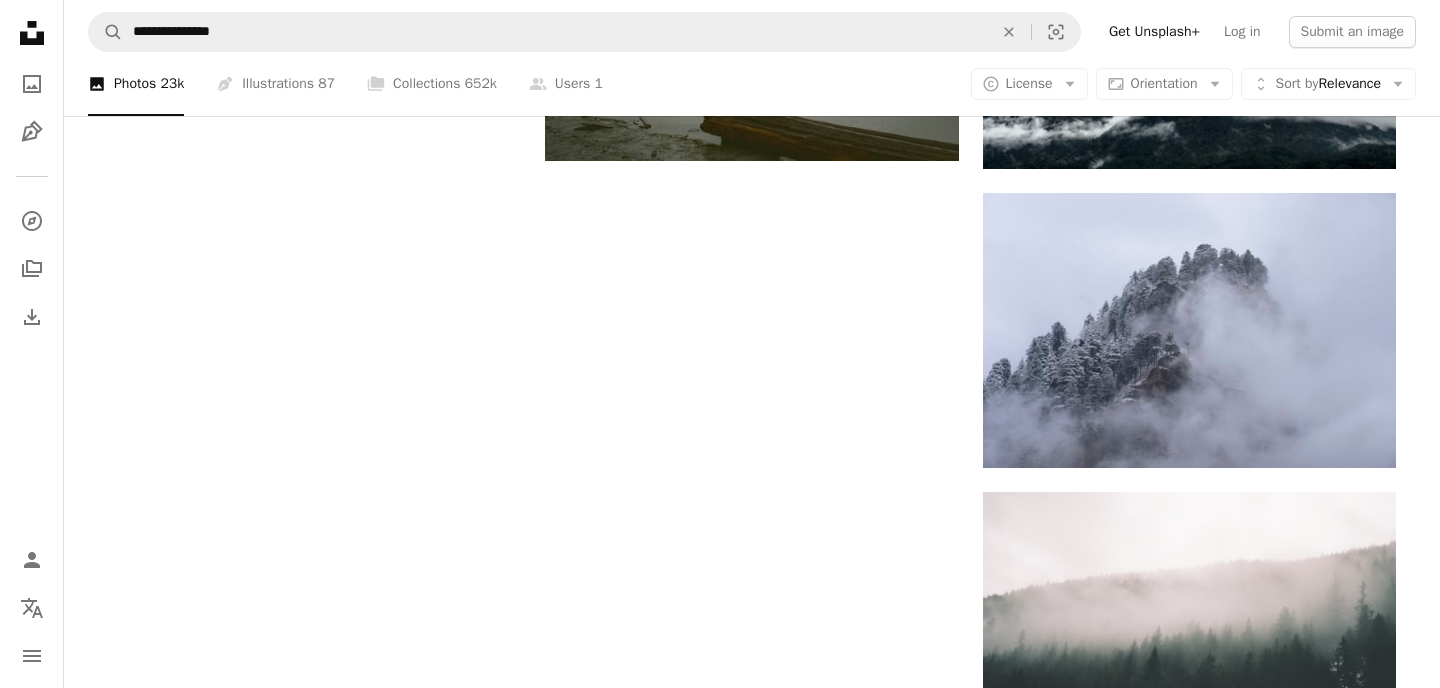 scroll, scrollTop: 2730, scrollLeft: 0, axis: vertical 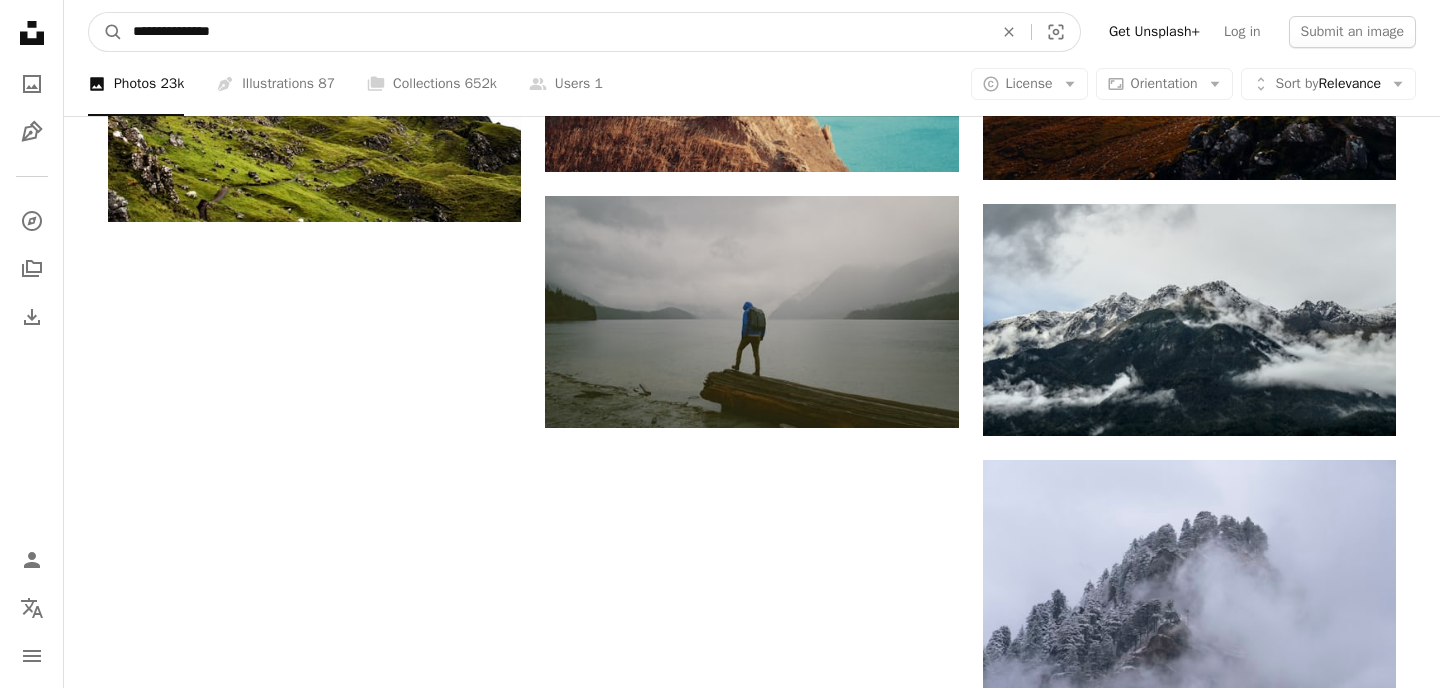 click on "**********" at bounding box center (555, 32) 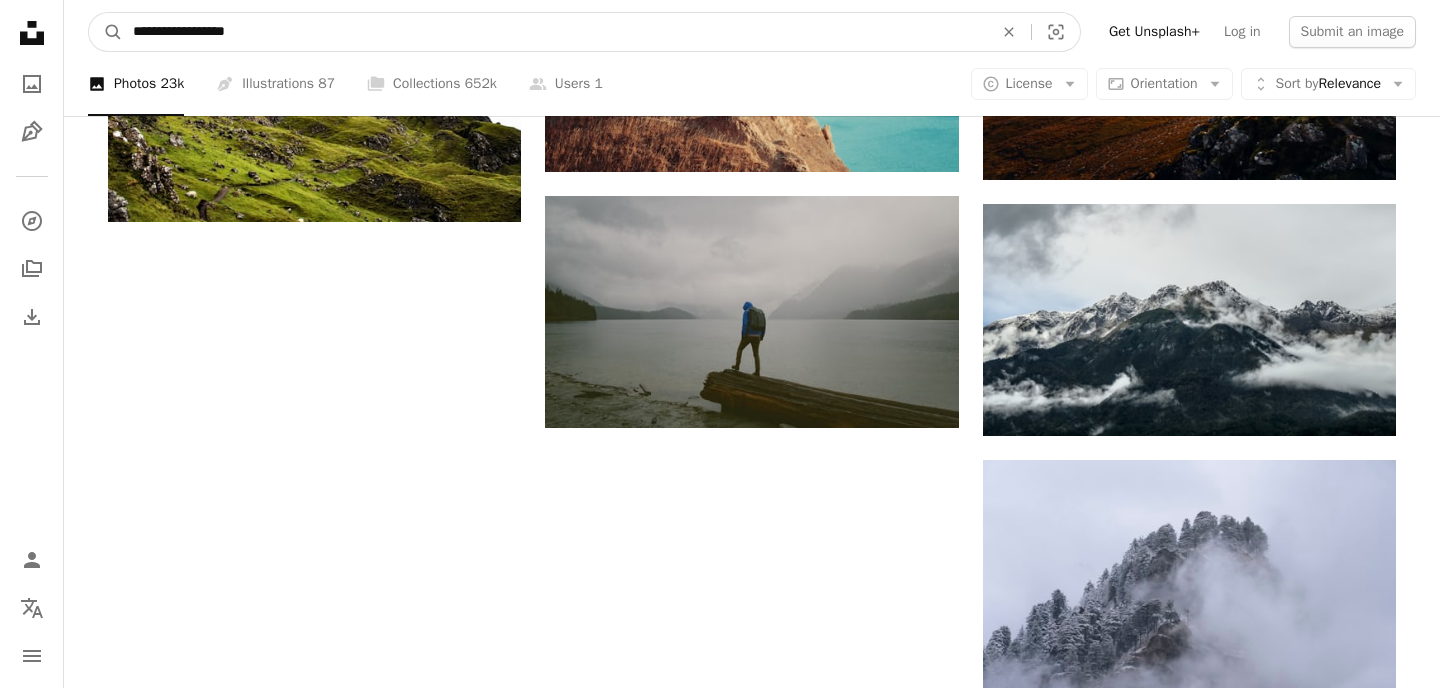 type on "**********" 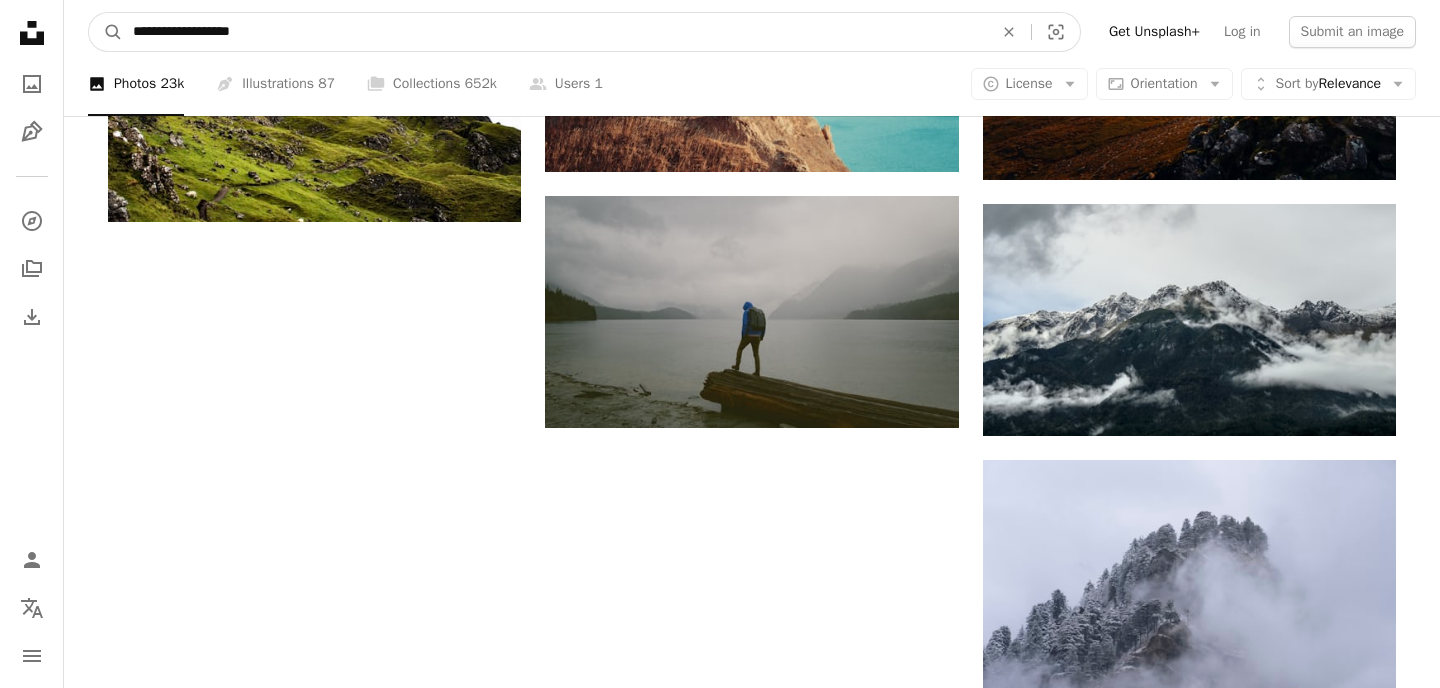 click on "A magnifying glass" at bounding box center [106, 32] 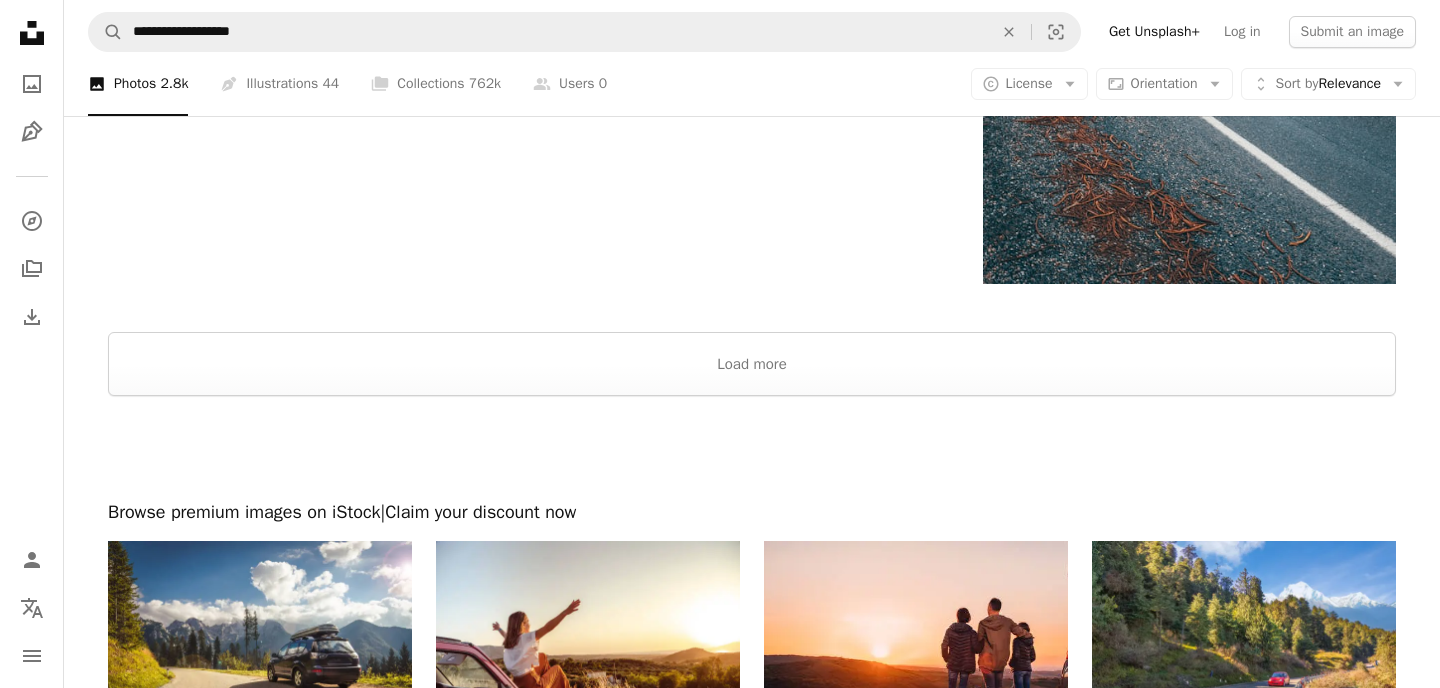 scroll, scrollTop: 4071, scrollLeft: 0, axis: vertical 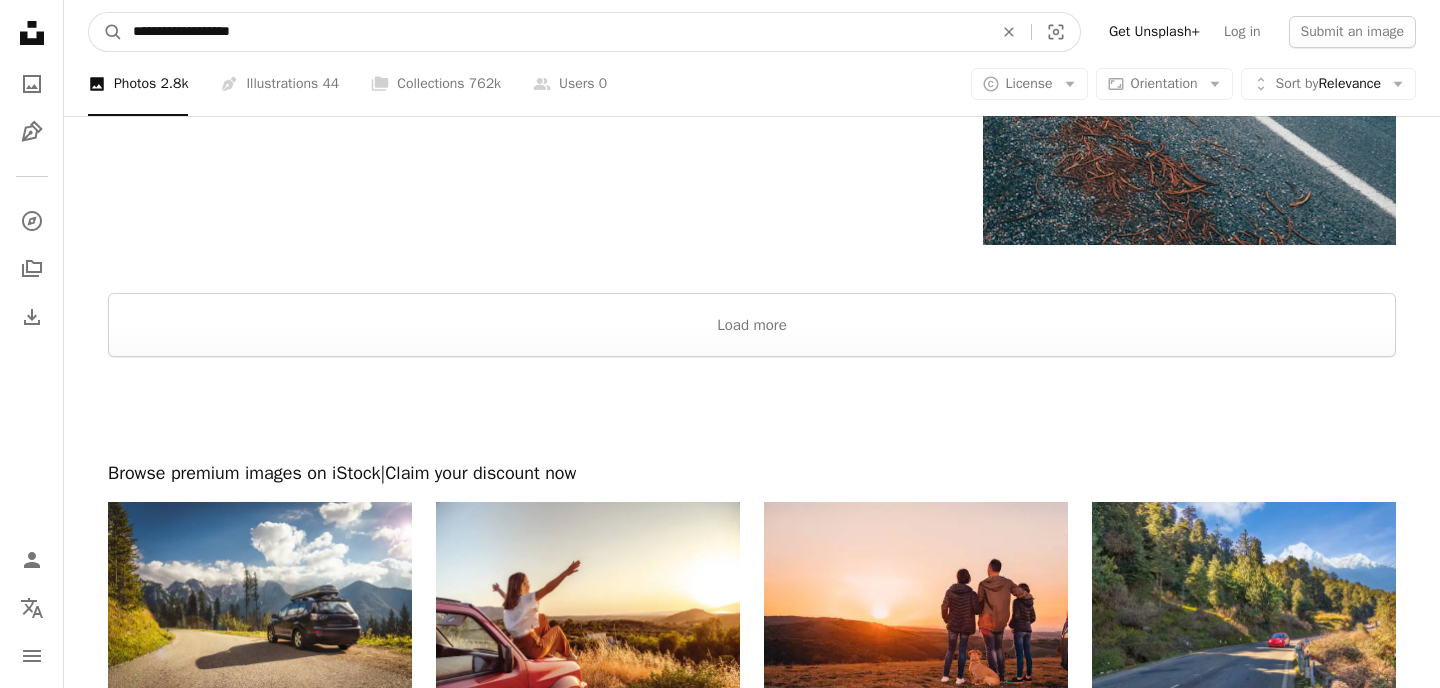 click on "**********" at bounding box center [555, 32] 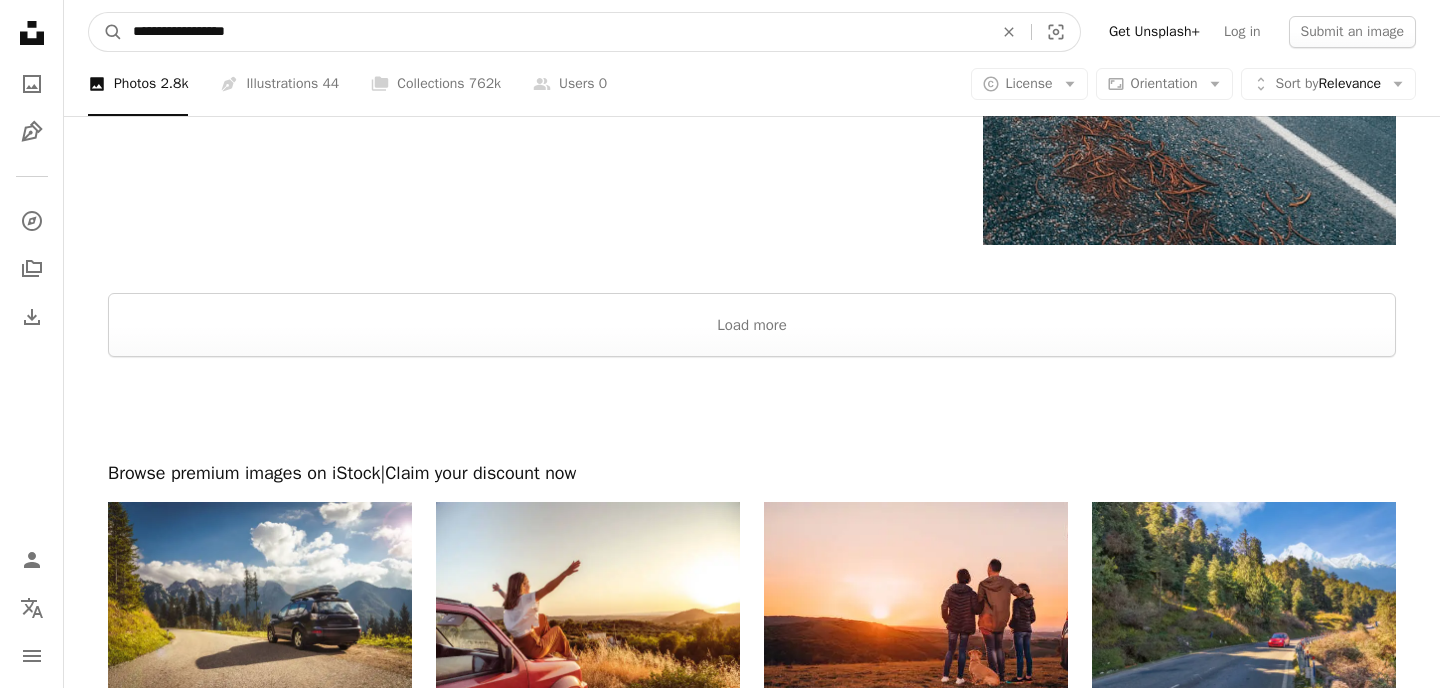 type on "**********" 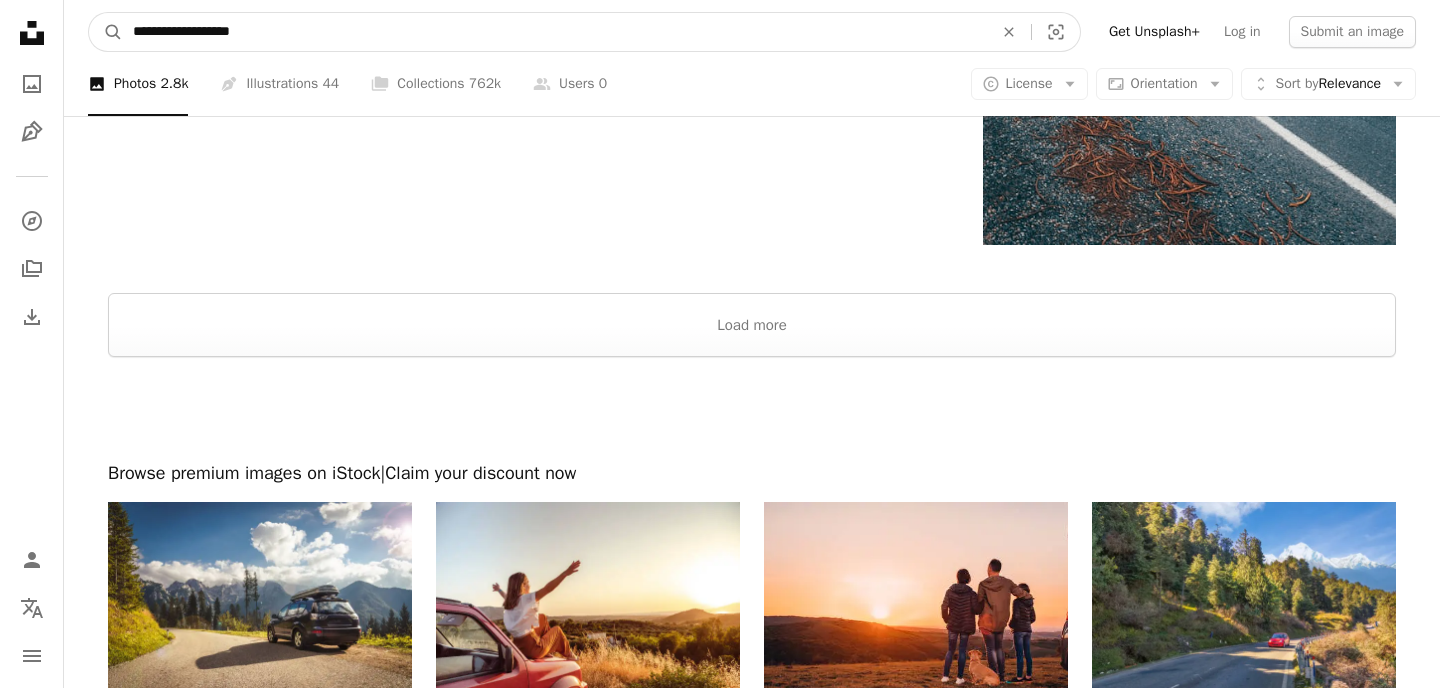click on "A magnifying glass" at bounding box center [106, 32] 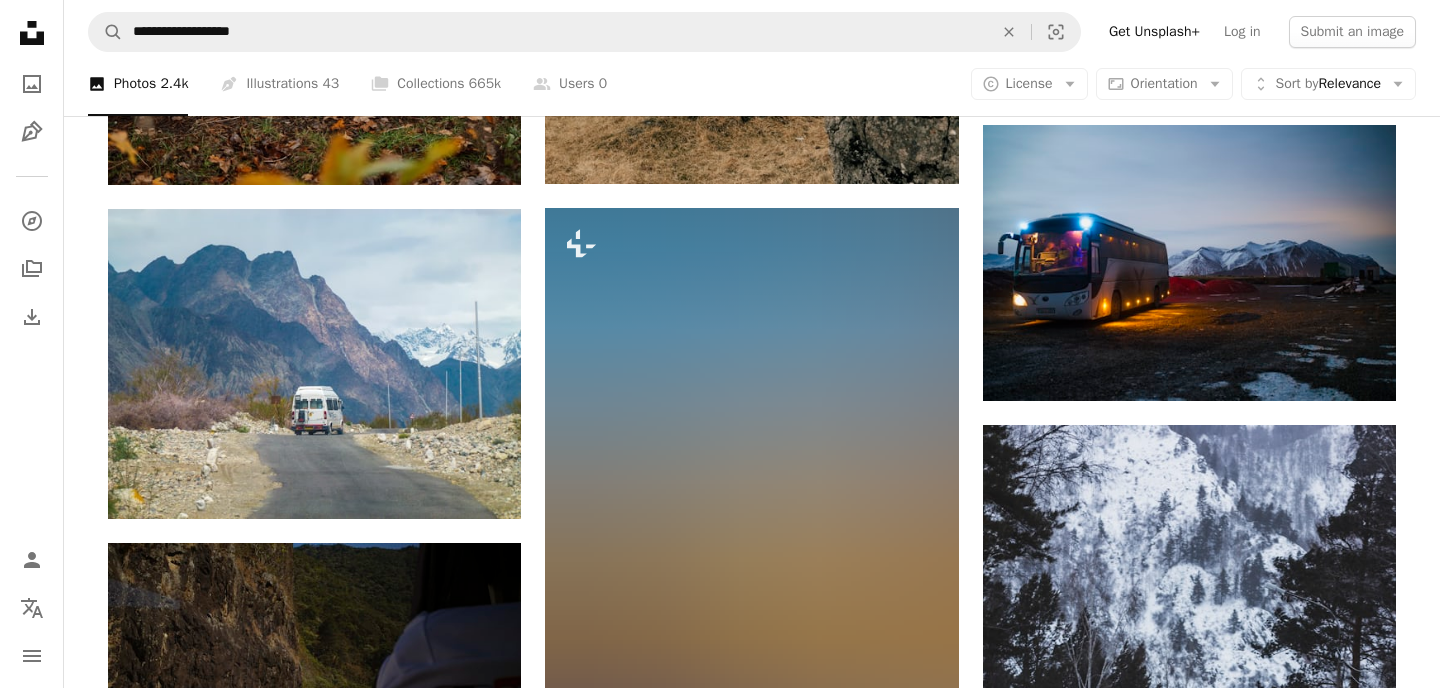 scroll, scrollTop: 0, scrollLeft: 0, axis: both 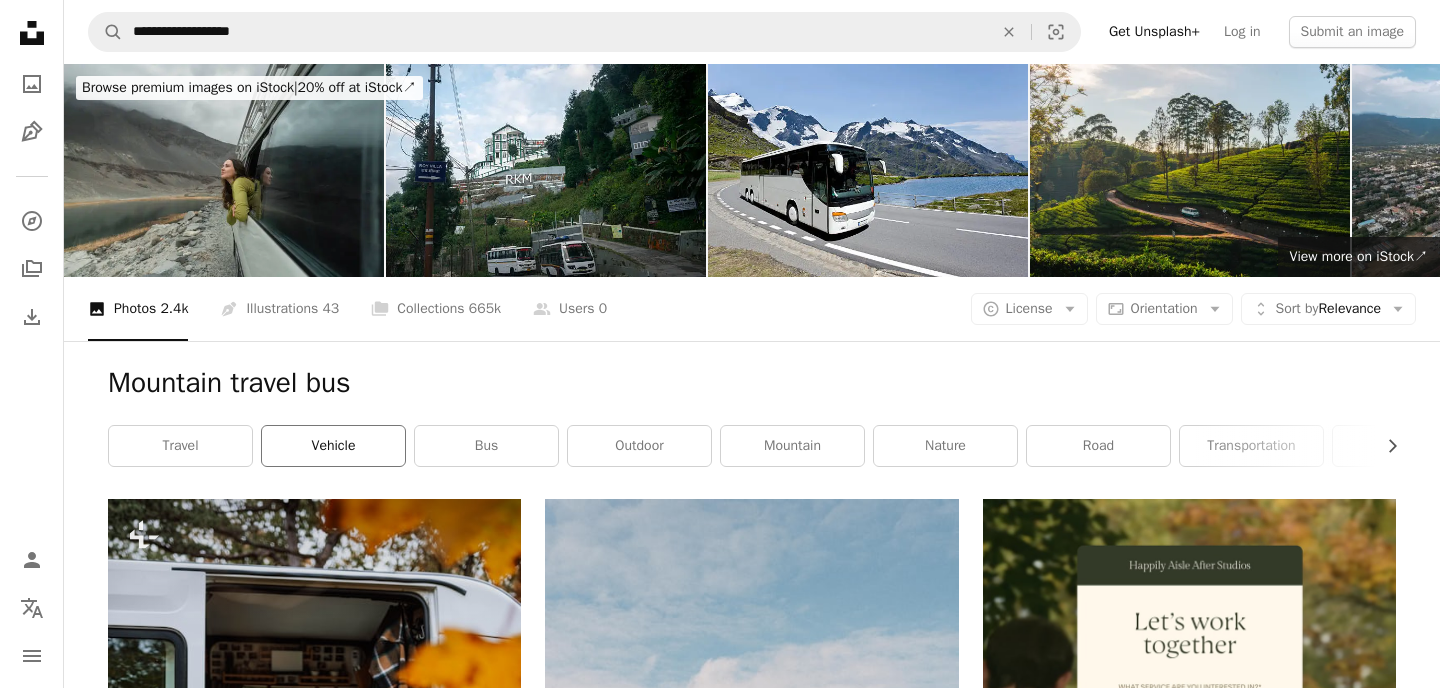 click on "vehicle" at bounding box center [333, 446] 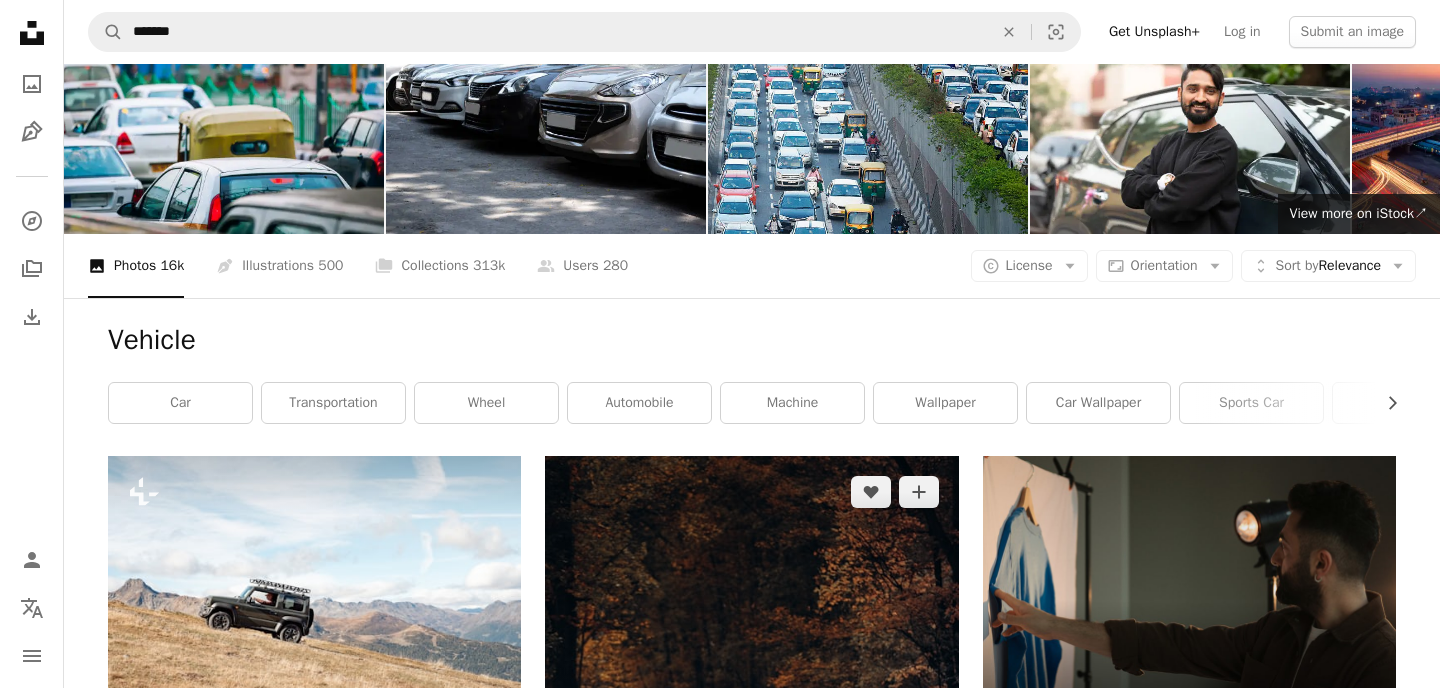 scroll, scrollTop: 0, scrollLeft: 0, axis: both 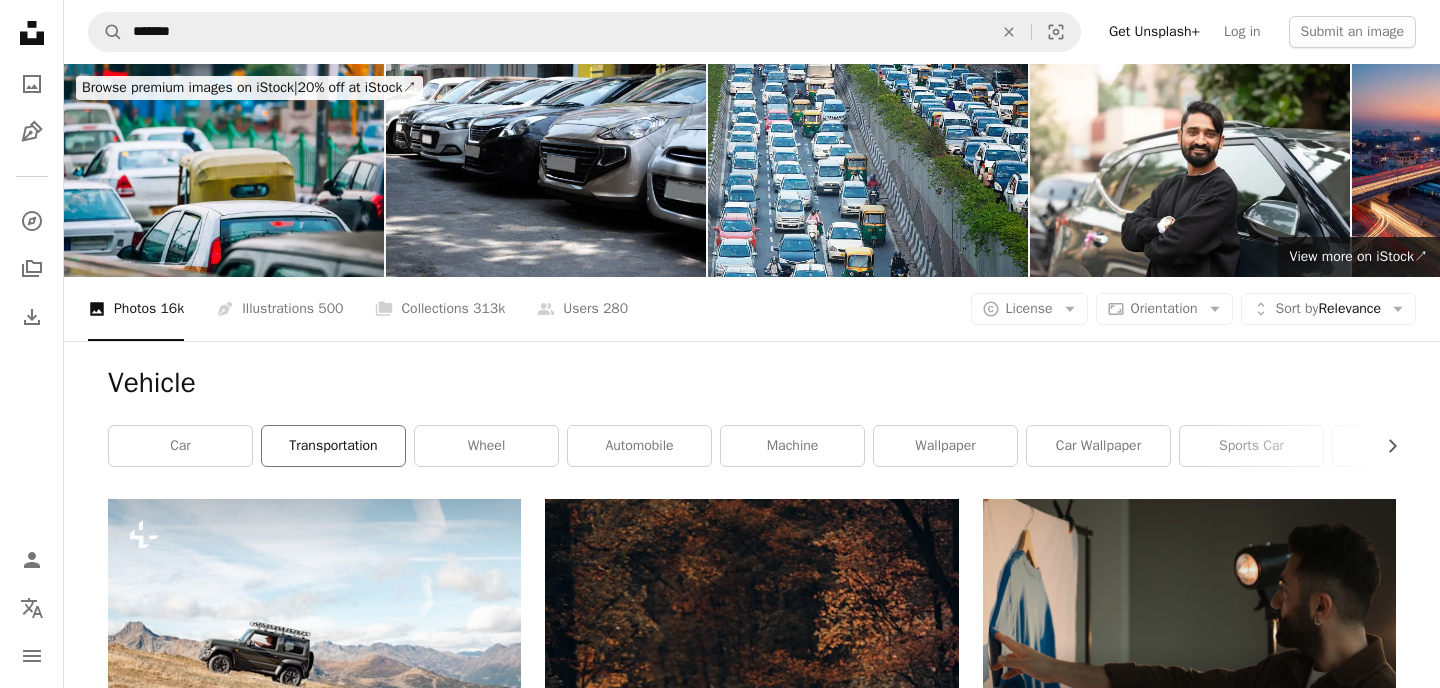 click on "transportation" at bounding box center (333, 446) 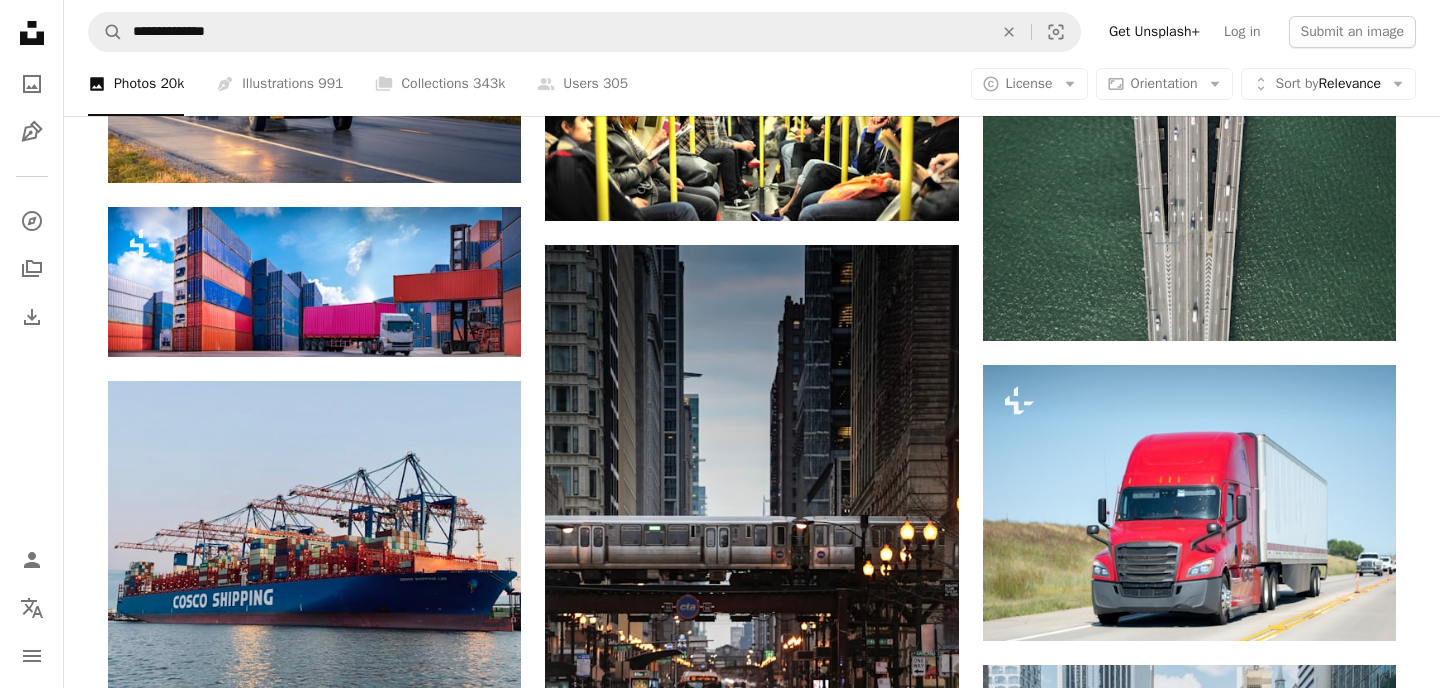 scroll, scrollTop: 1808, scrollLeft: 0, axis: vertical 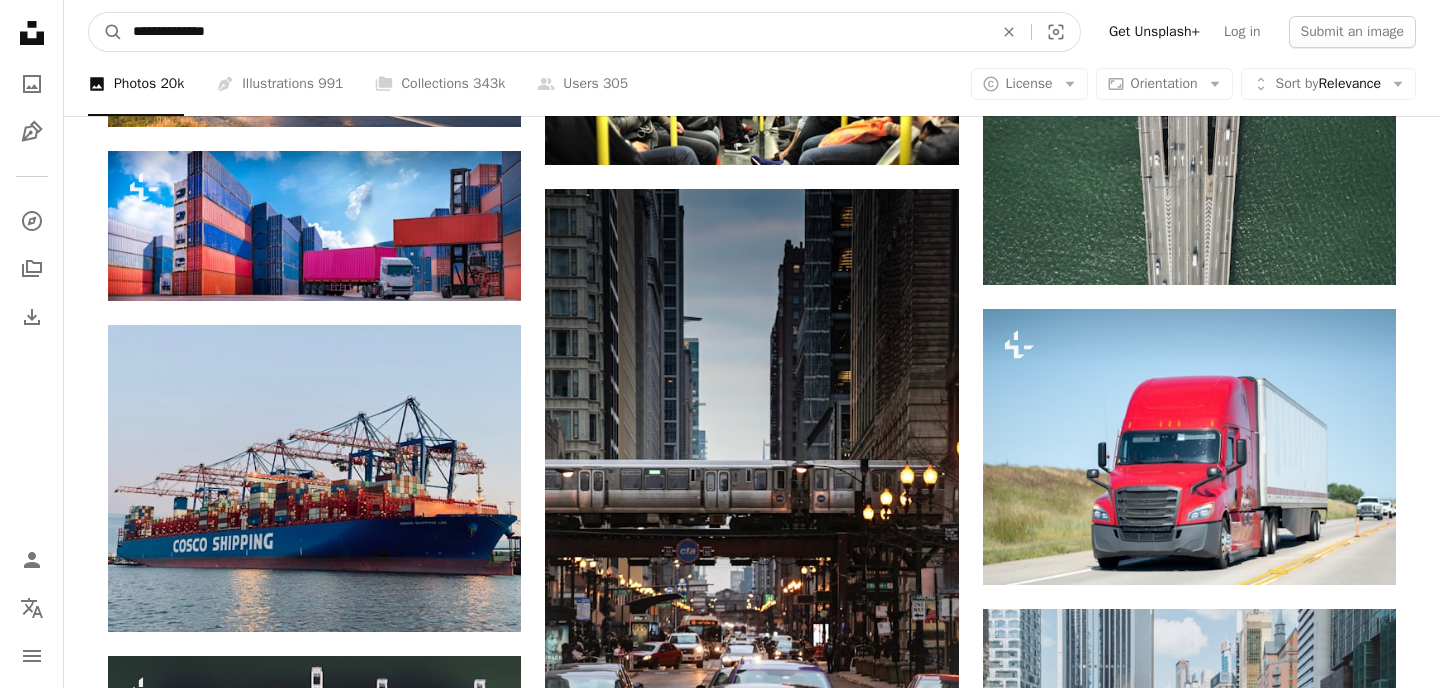 click on "**********" at bounding box center (555, 32) 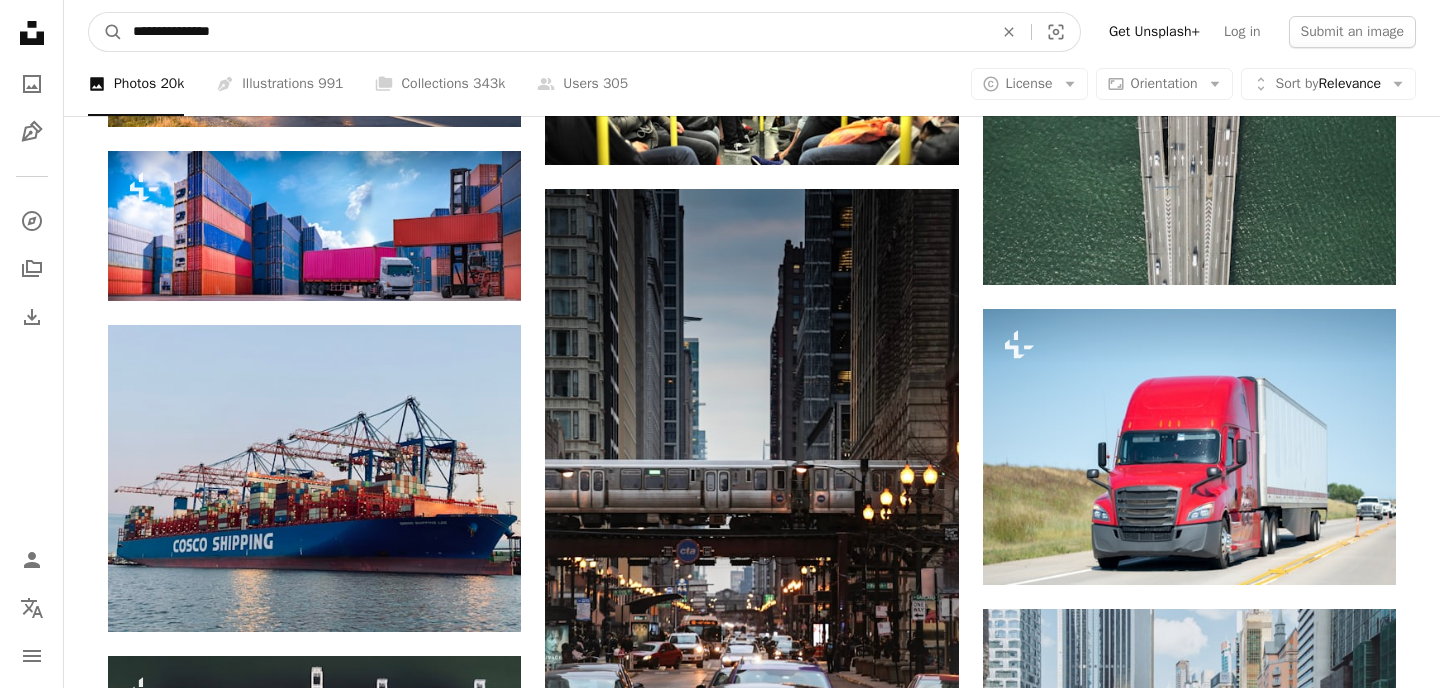 click on "A magnifying glass" at bounding box center (106, 32) 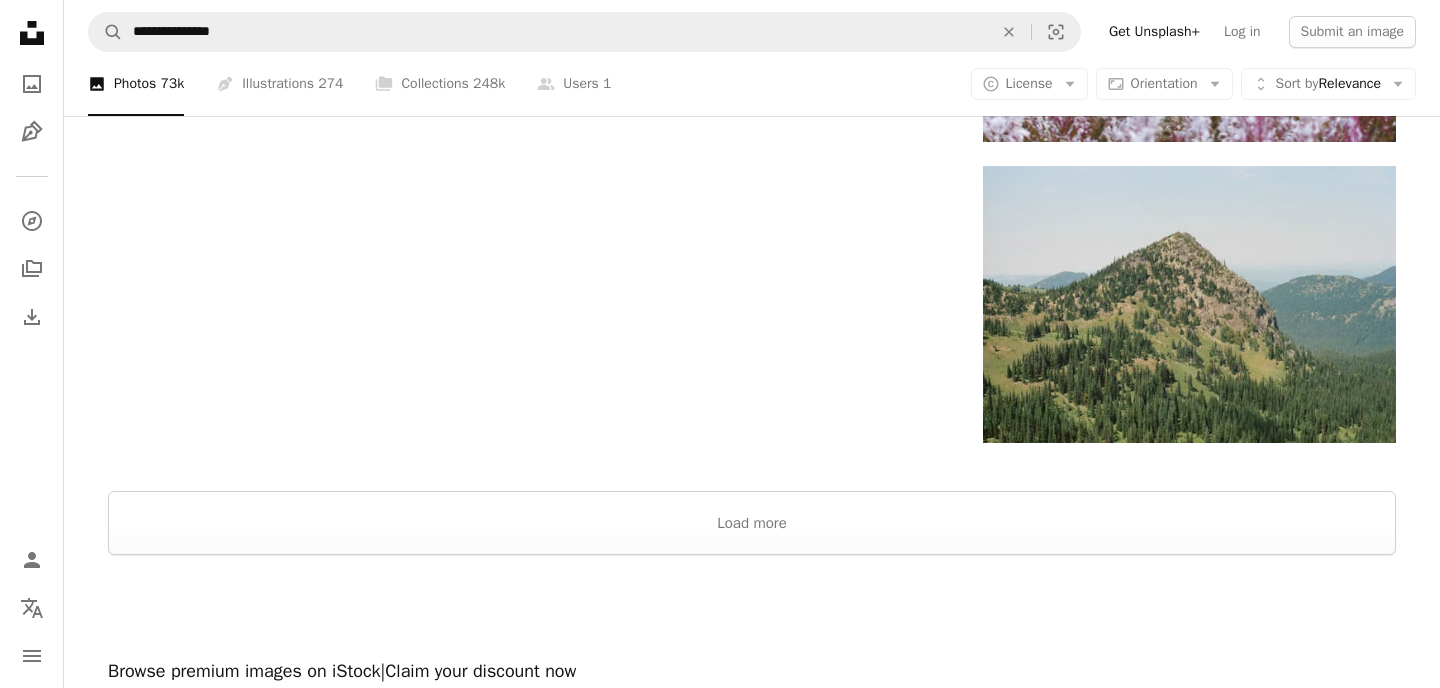 scroll, scrollTop: 4208, scrollLeft: 0, axis: vertical 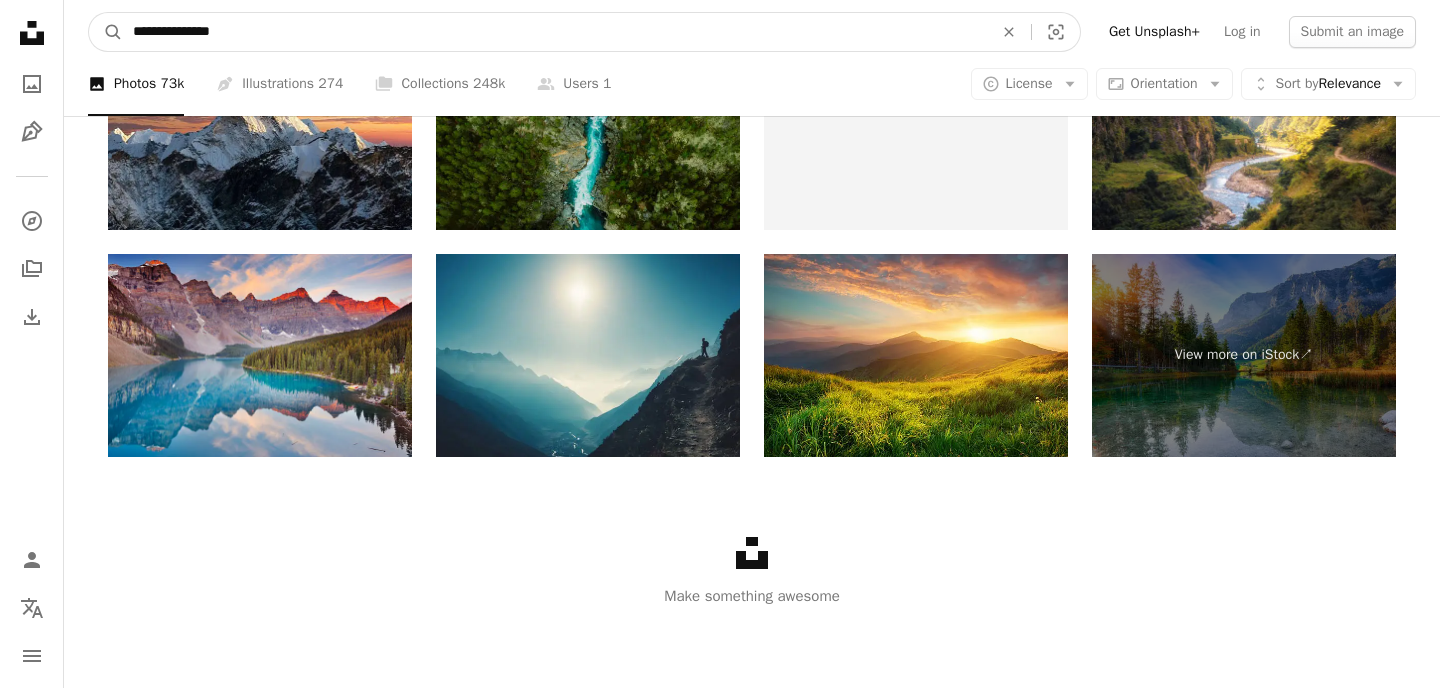 click on "**********" at bounding box center [555, 32] 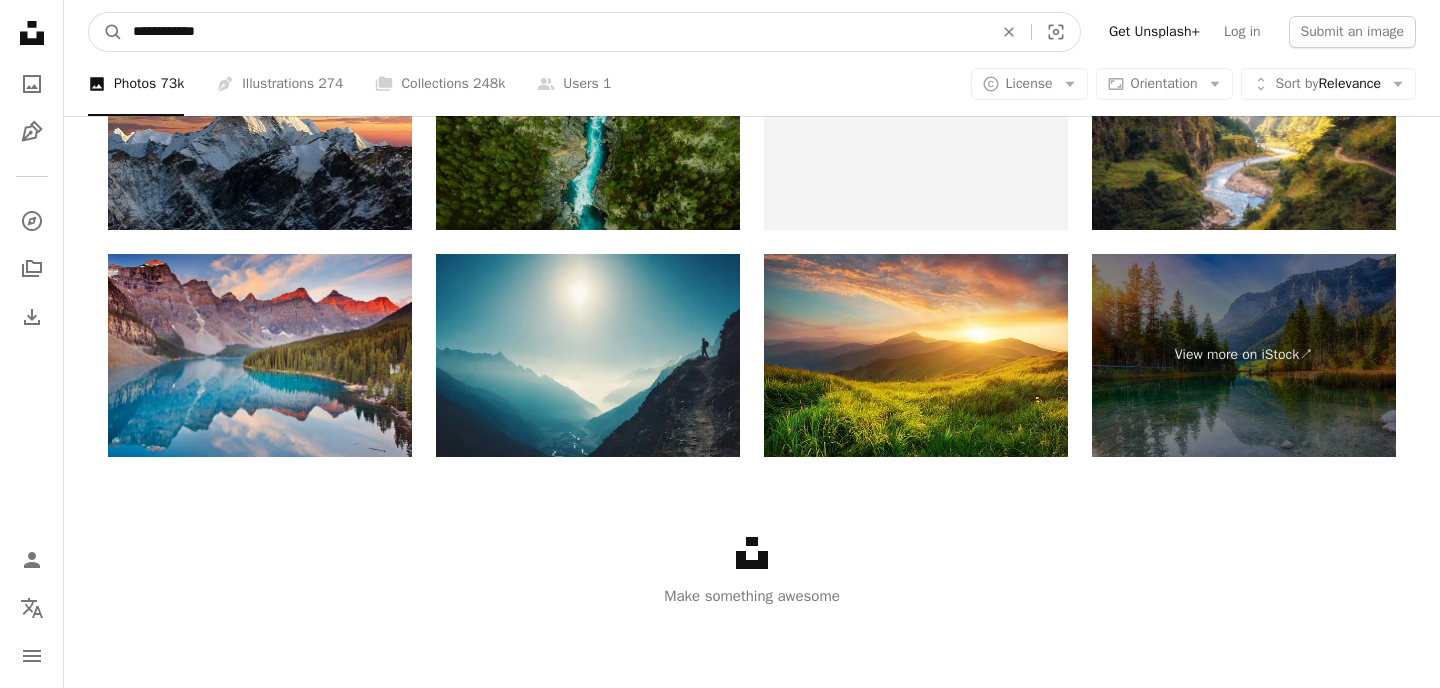 type on "**********" 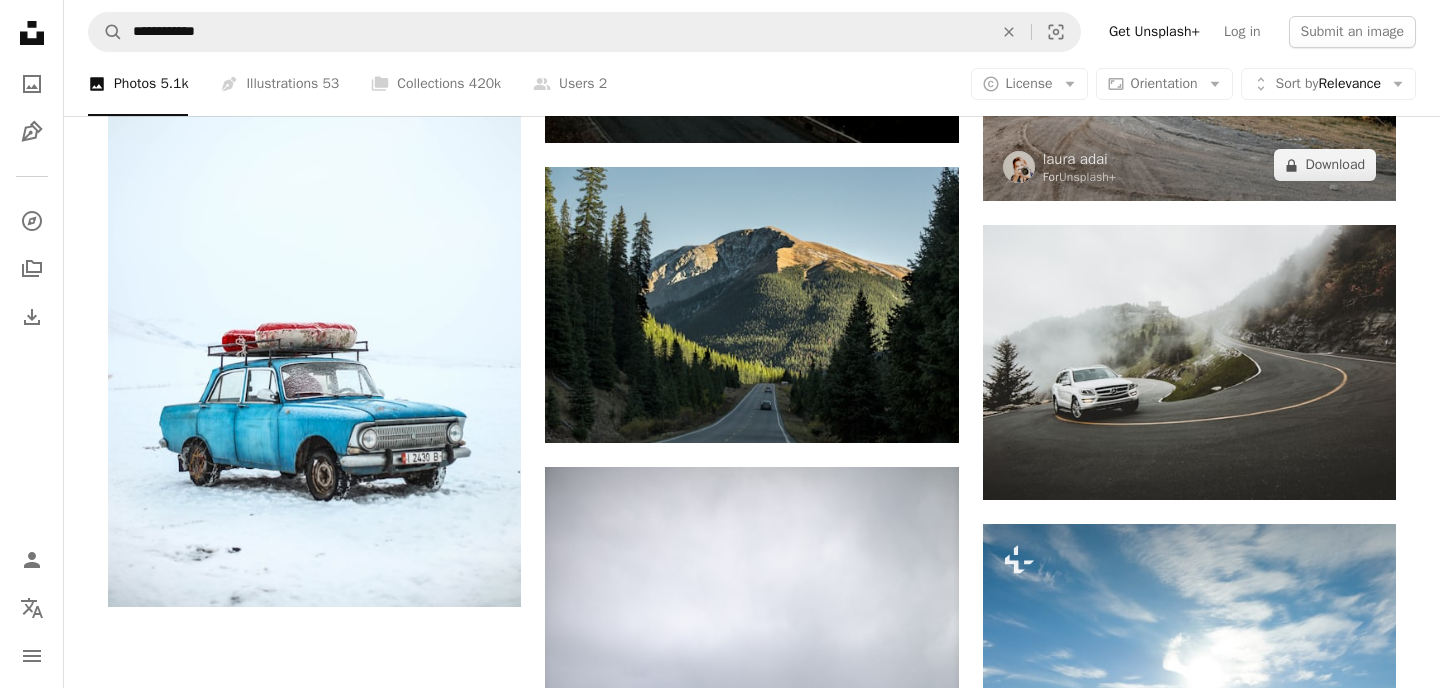 scroll, scrollTop: 3185, scrollLeft: 0, axis: vertical 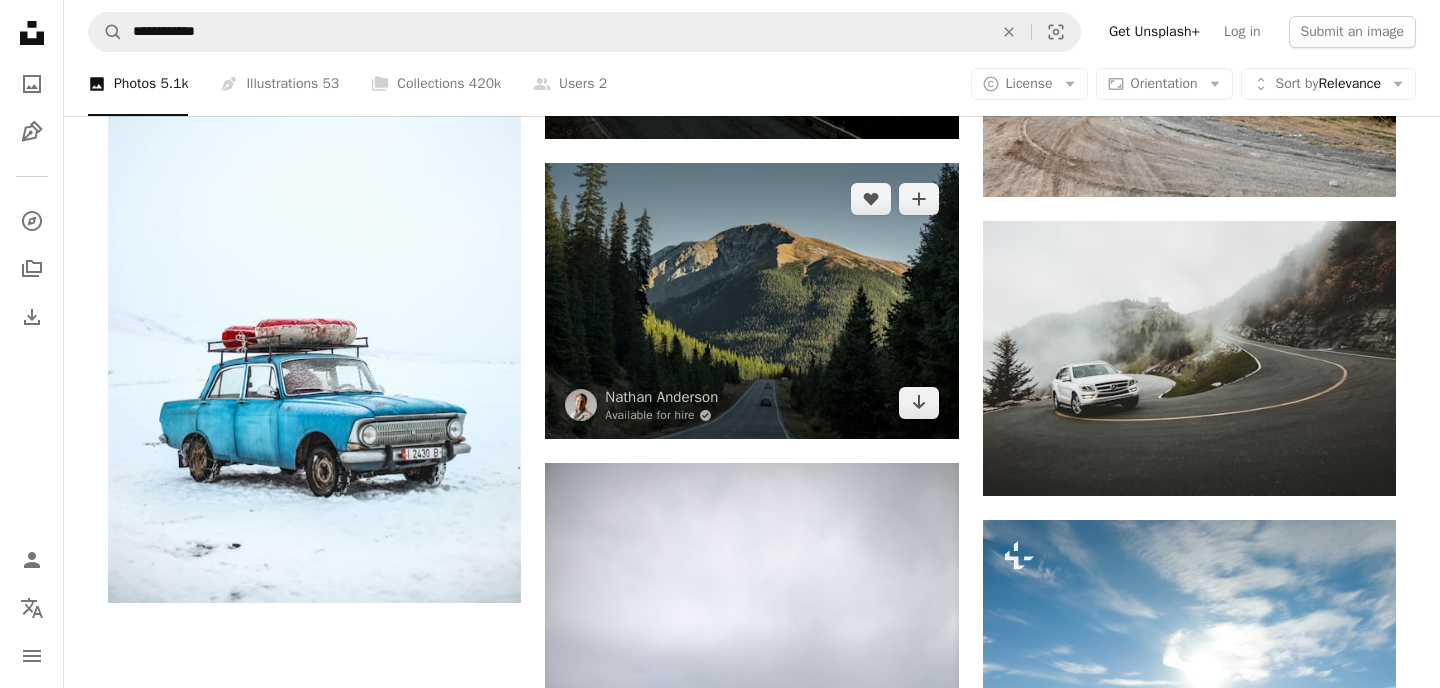 click at bounding box center [751, 301] 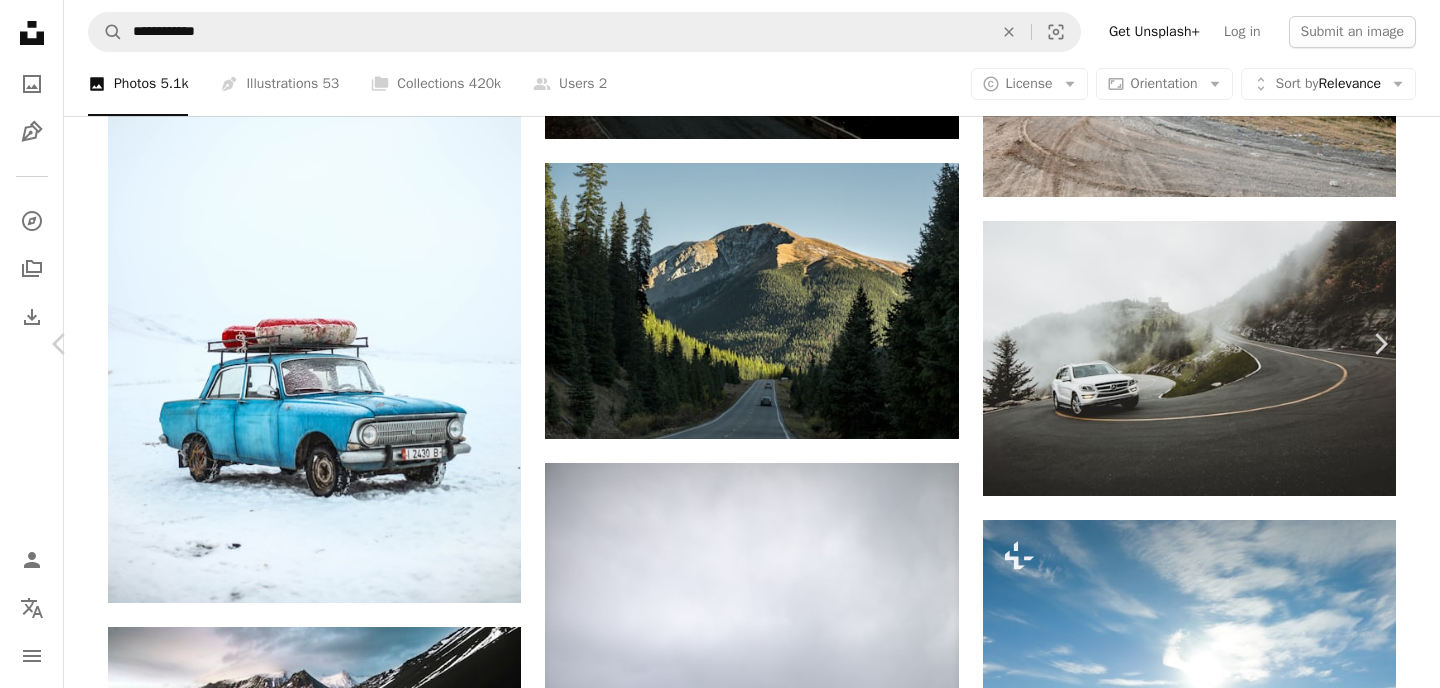 click at bounding box center [712, 5854] 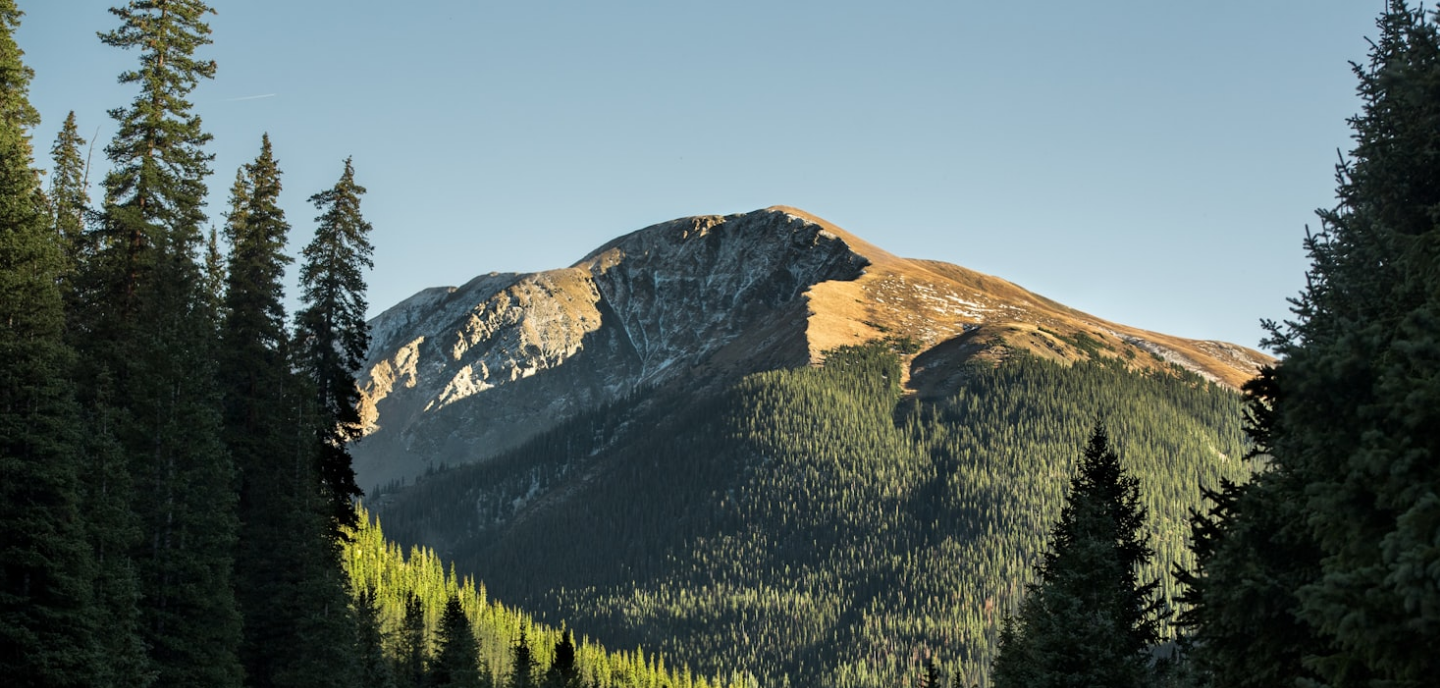 scroll, scrollTop: 137, scrollLeft: 0, axis: vertical 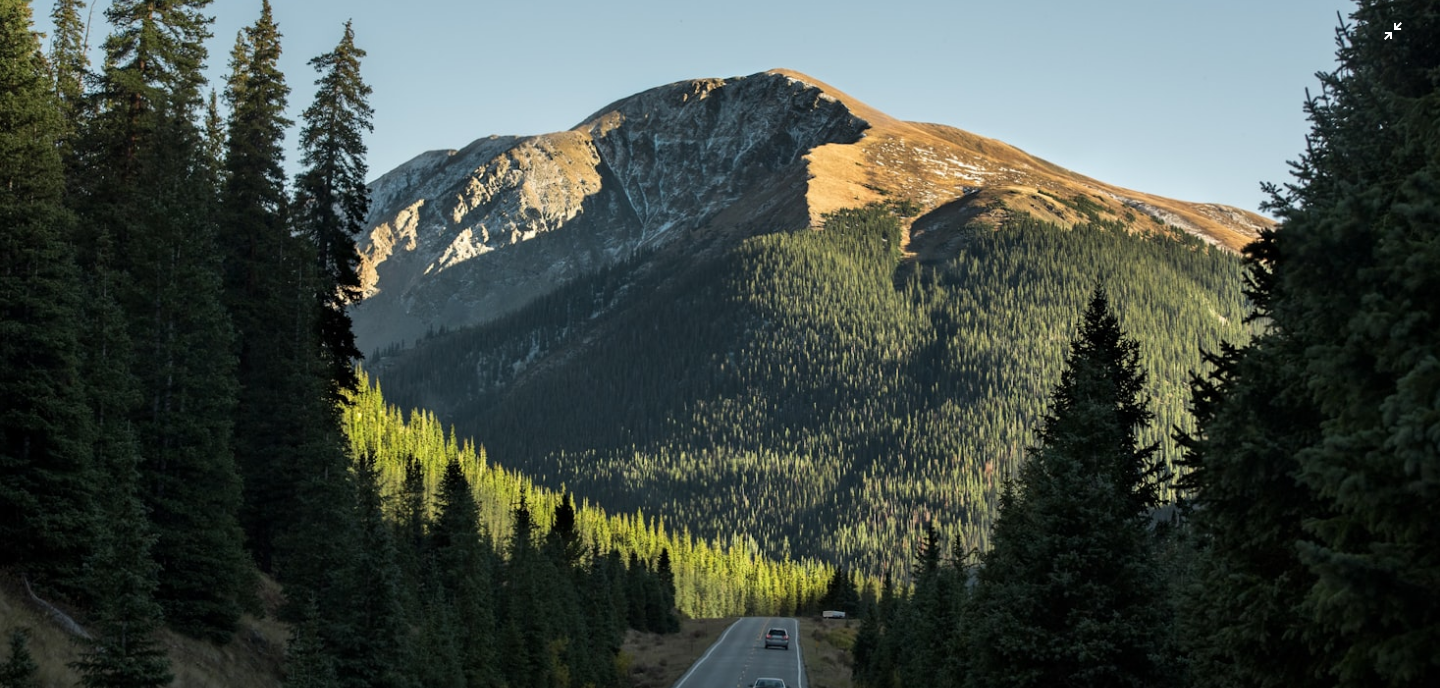 click at bounding box center [720, 343] 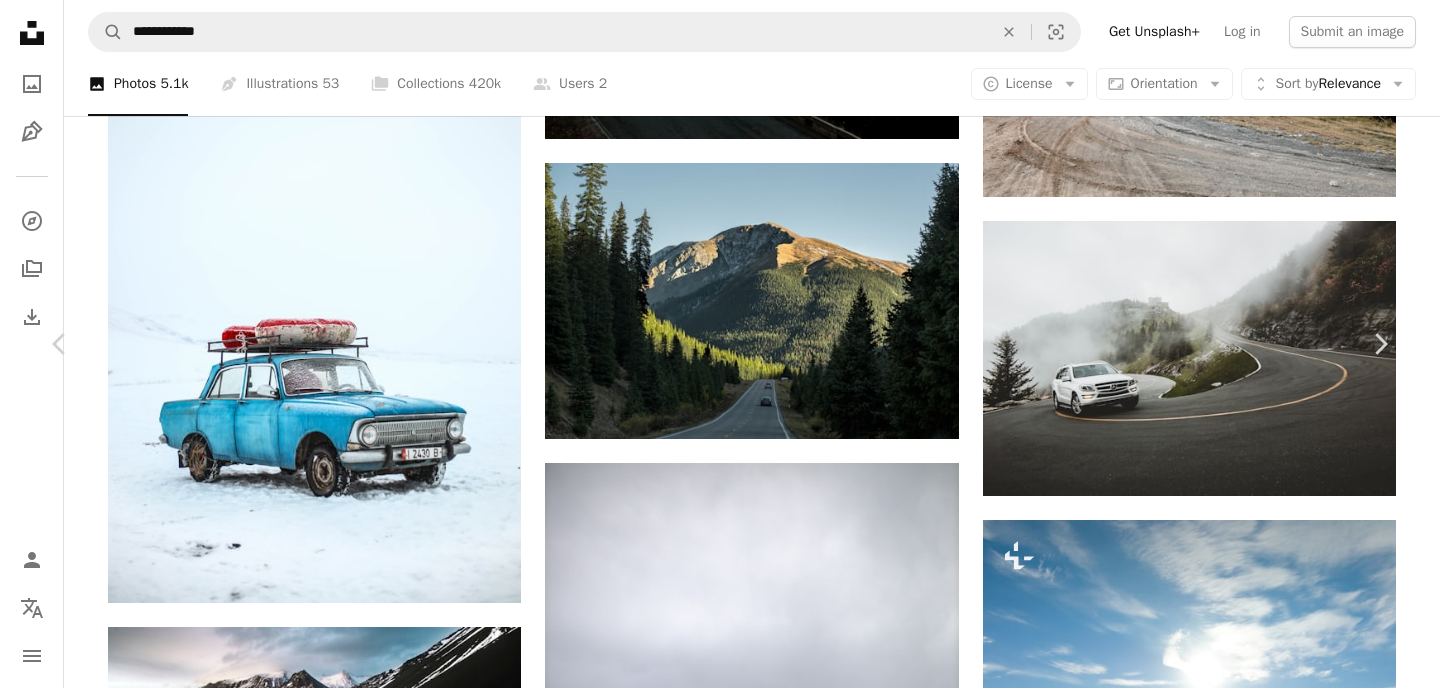 click on "An X shape Chevron left Chevron right [FIRST] [LAST] Available for hire A checkmark inside of a circle A heart A plus sign Edit image   Plus sign for Unsplash+ Download free Chevron down Zoom in Views 922,763 Downloads 8,635 Featured in Photos A forward-right arrow Share Info icon Info More Actions Calendar outlined Published on  [MONTH] [DAY], [YEAR] Camera NIKON CORPORATION, NIKON D750 Safety Free to use under the  Unsplash License car forest blue mountains green road cars light trees vehicle sunshine woodland plant grey outdoors highway mountain range flora freeway conifer Public domain images Browse premium related images on iStock  |  Save 20% with code UNSPLASH20 View more on iStock  ↗ Related images A heart A plus sign [FIRST] [LAST] Available for hire A checkmark inside of a circle Arrow pointing down A heart A plus sign [FIRST] [LAST] Available for hire A checkmark inside of a circle Arrow pointing down Plus sign for Unsplash+ A heart A plus sign [FIRST] [LAST] For  Unsplash+ A lock   Download A heart A heart" at bounding box center (720, 5820) 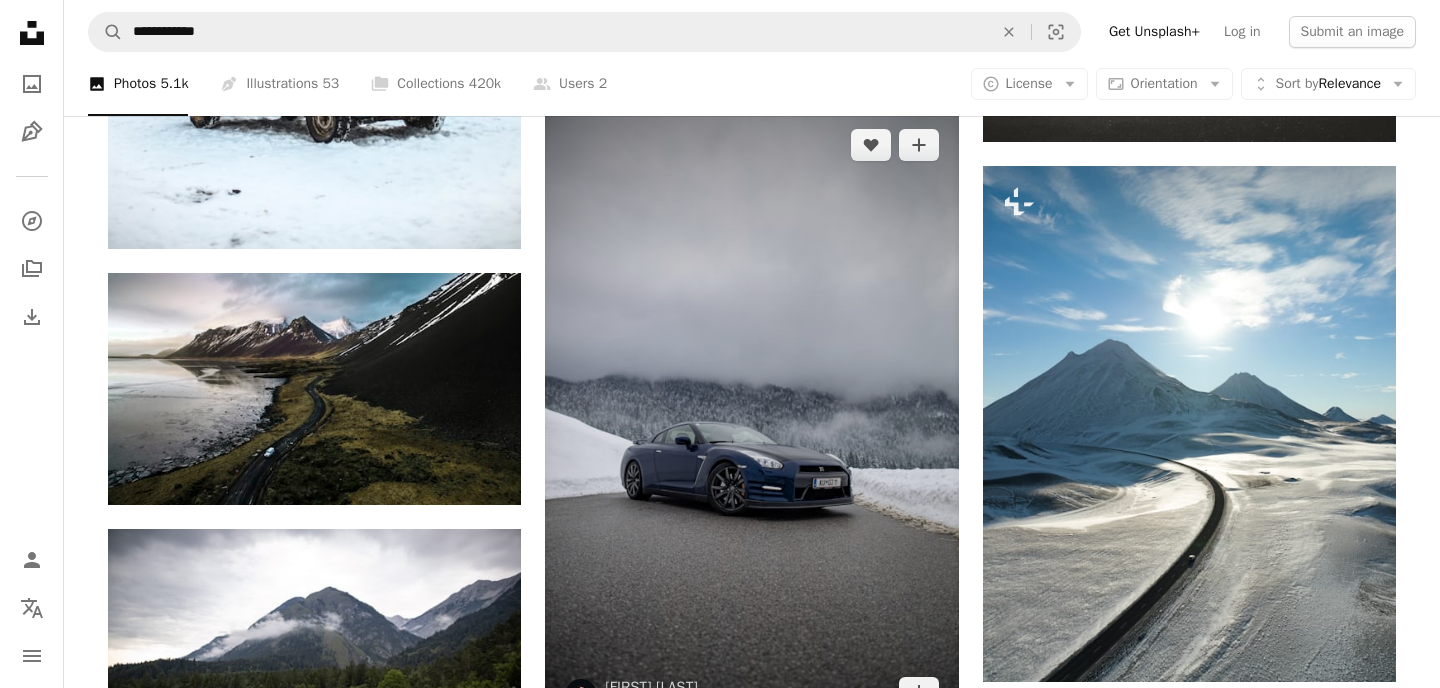 scroll, scrollTop: 3542, scrollLeft: 0, axis: vertical 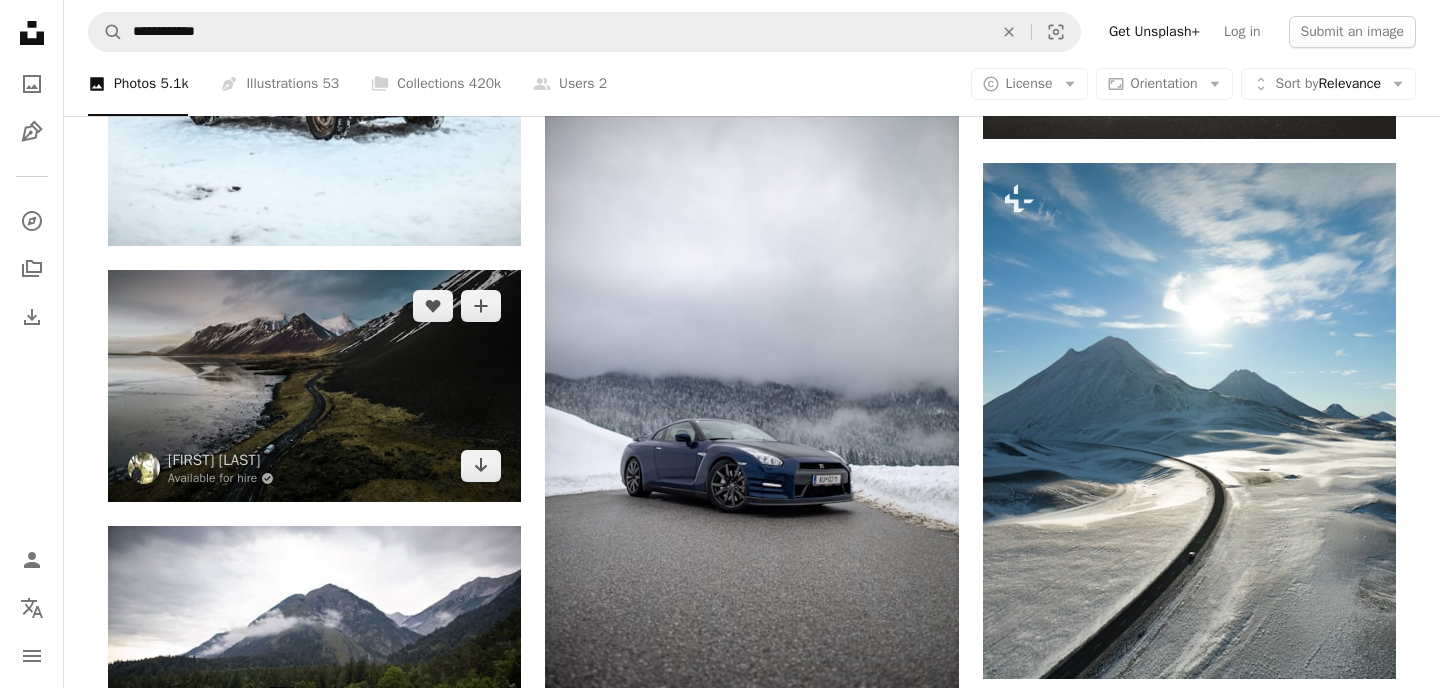 click at bounding box center [314, 386] 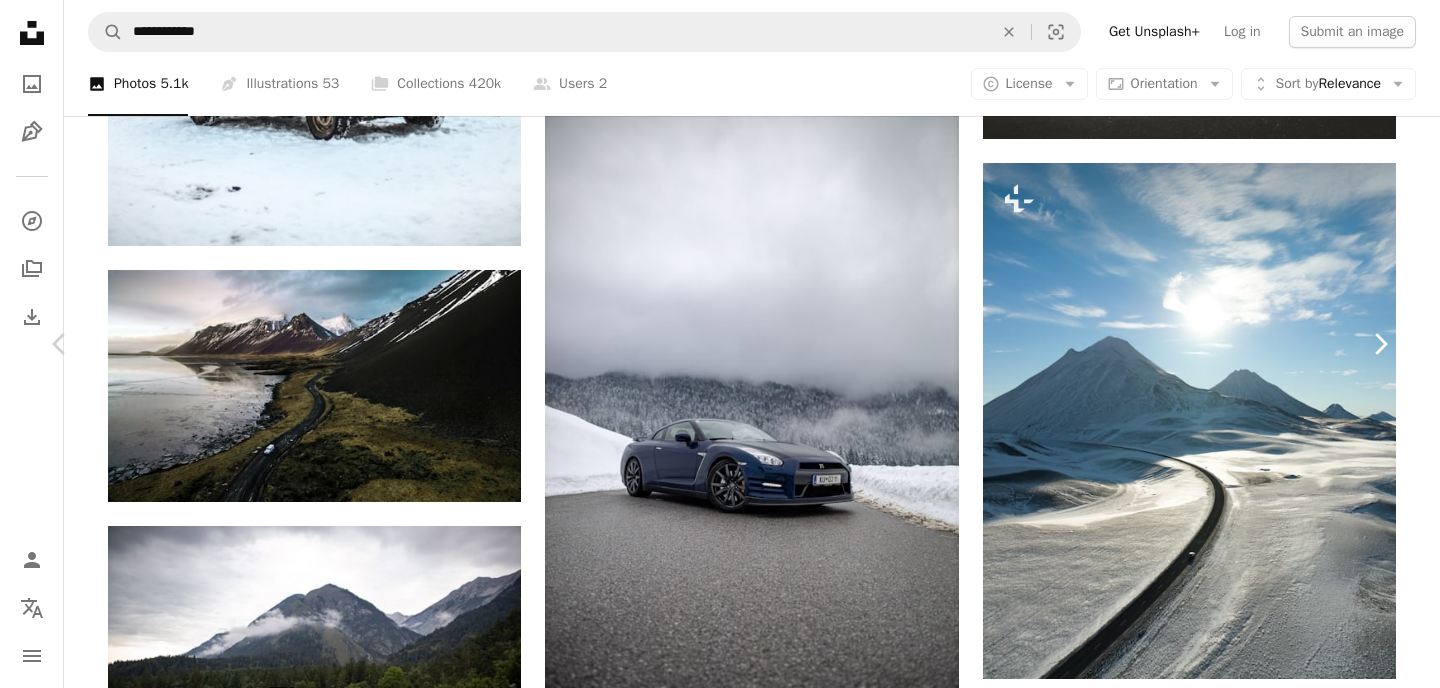 click on "Chevron right" at bounding box center (1380, 344) 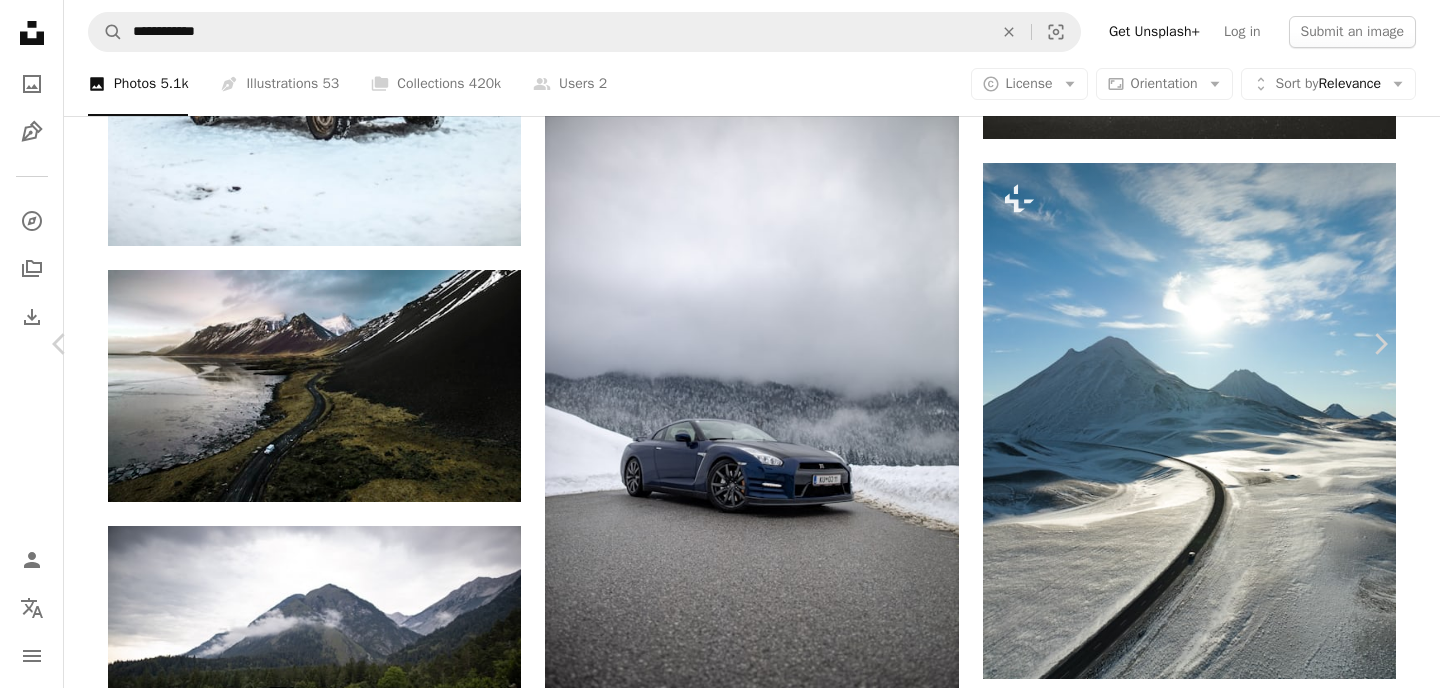 click on "[FIRST] [LAST]" at bounding box center (720, 5463) 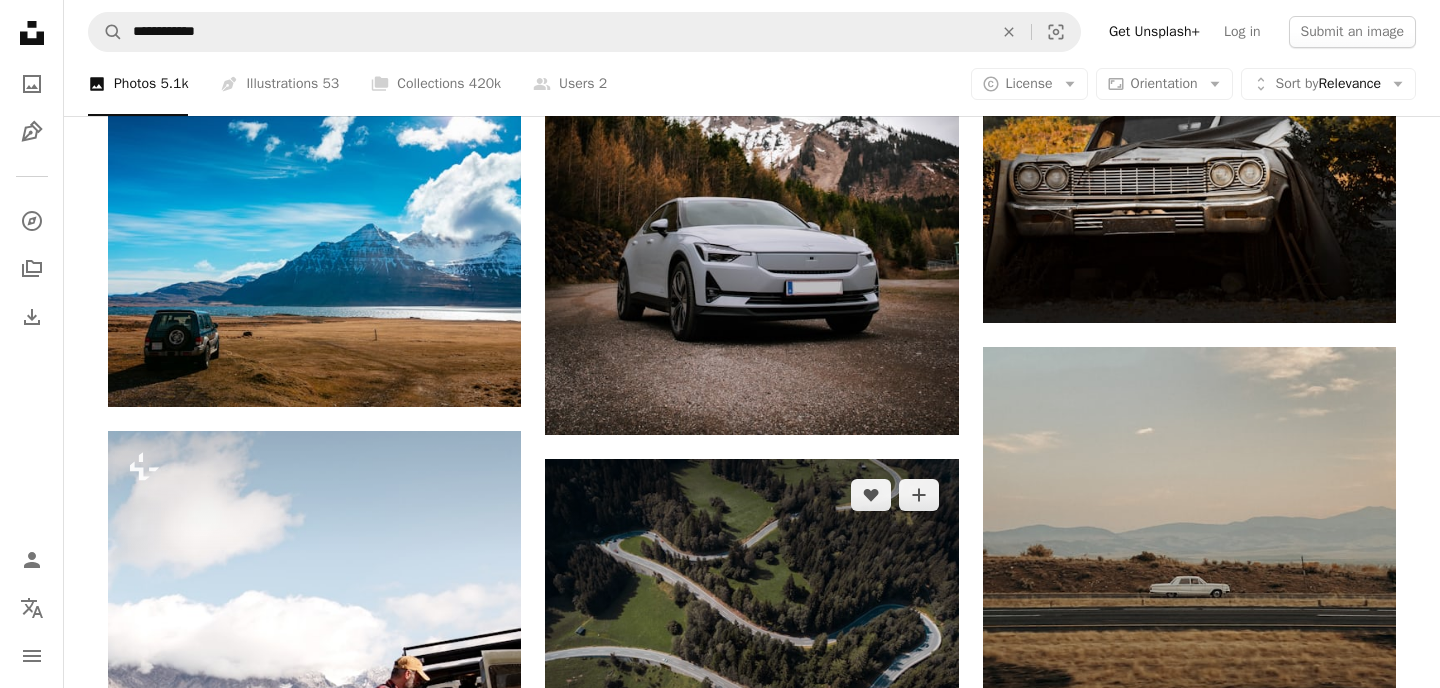 scroll, scrollTop: 5350, scrollLeft: 0, axis: vertical 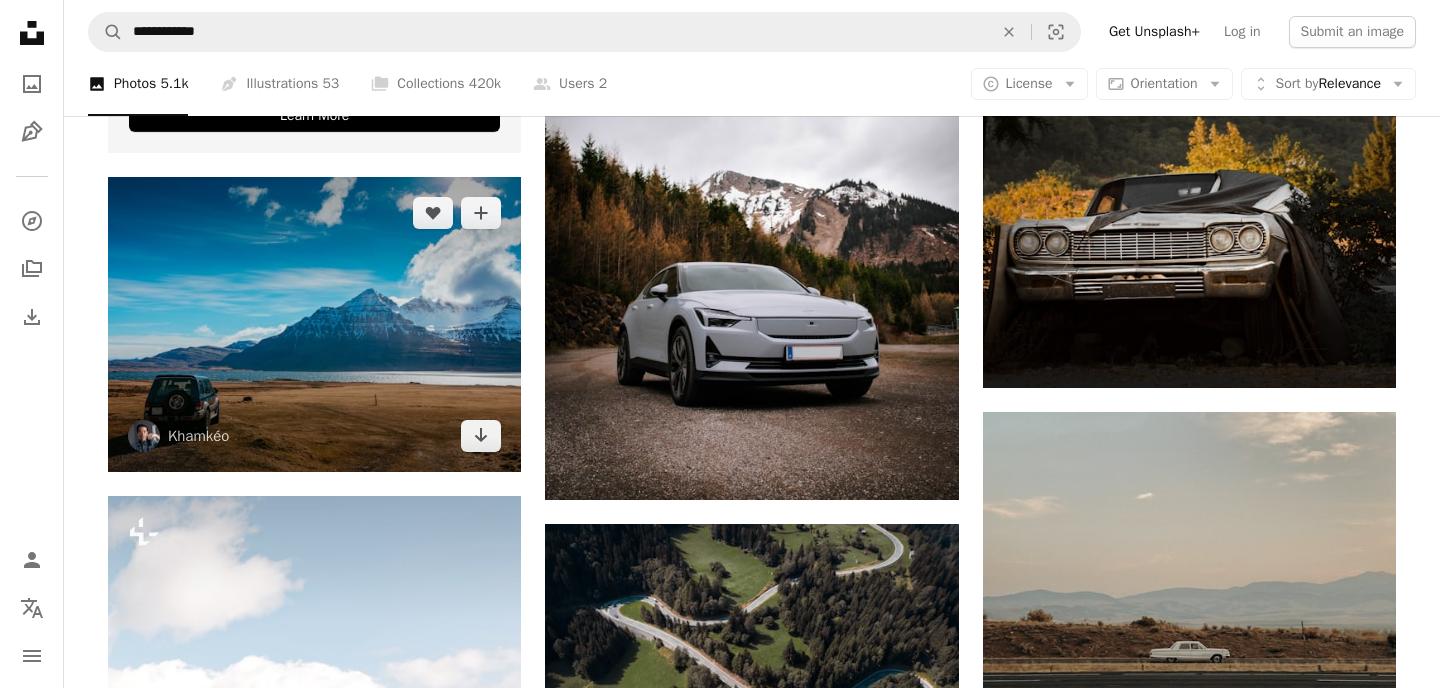 click at bounding box center [314, 324] 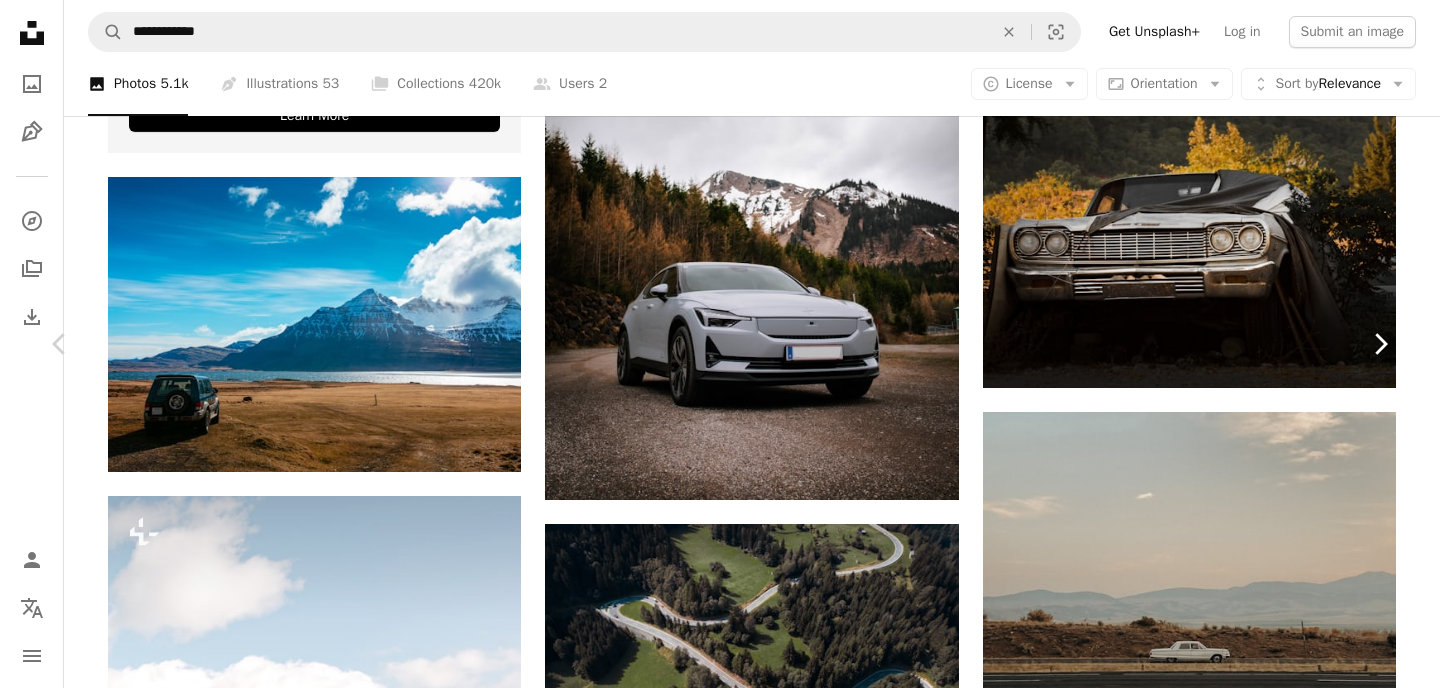 click on "Chevron right" at bounding box center (1380, 344) 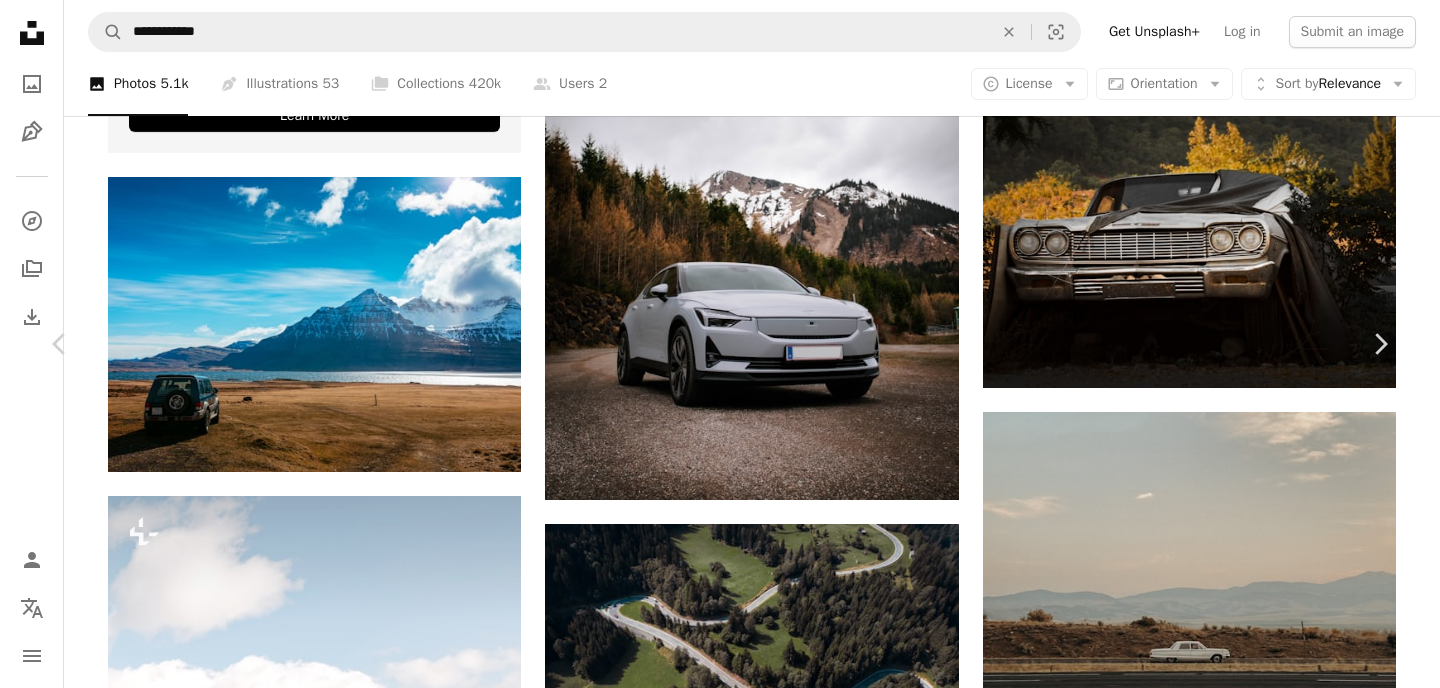 click on "An X shape Chevron left Chevron right [FIRST] [LAST] Available for hire A checkmark inside of a circle A heart A plus sign Edit image   Plus sign for Unsplash+ Download free Chevron down Zoom in Views 231,804 Downloads 4,131 Featured in Photos A forward-right arrow Share Info icon Info More Actions Calendar outlined Published on  [MONTH] [DAY], [YEAR] Safety Free to use under the  Unsplash License car electric car austria electric car background electric vehicle volvo car photography car in nature polestar grey vehicle machine automobile wheel bumper Backgrounds Browse premium related images on iStock  |  Save 20% with code UNSPLASH20 View more on iStock  ↗ Related images A heart A plus sign [FIRST] [LAST] Available for hire A checkmark inside of a circle Arrow pointing down A heart A plus sign [FIRST] [LAST] Available for hire A checkmark inside of a circle Arrow pointing down A heart A plus sign [FIRST] Arrow pointing down A heart A plus sign [FIRST] [LAST] Available for hire A checkmark inside of a circle" at bounding box center (720, 3654) 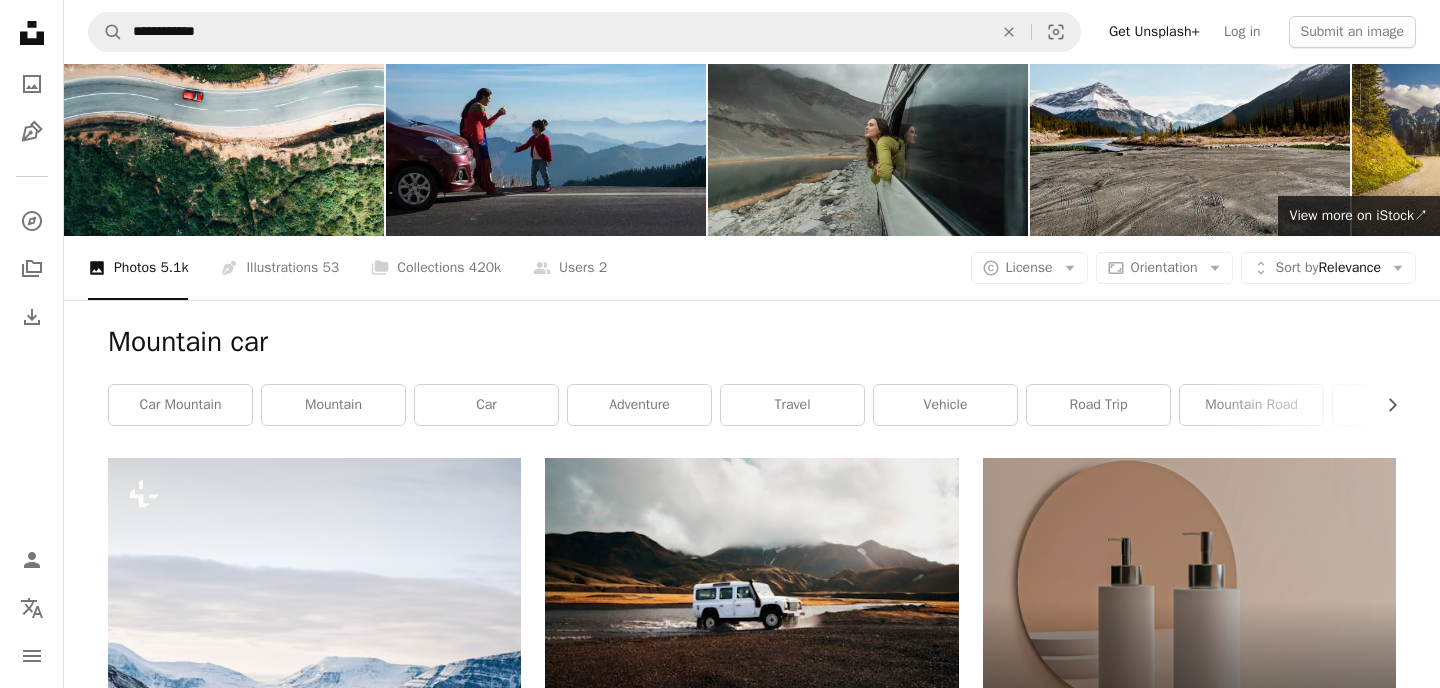 scroll, scrollTop: 0, scrollLeft: 0, axis: both 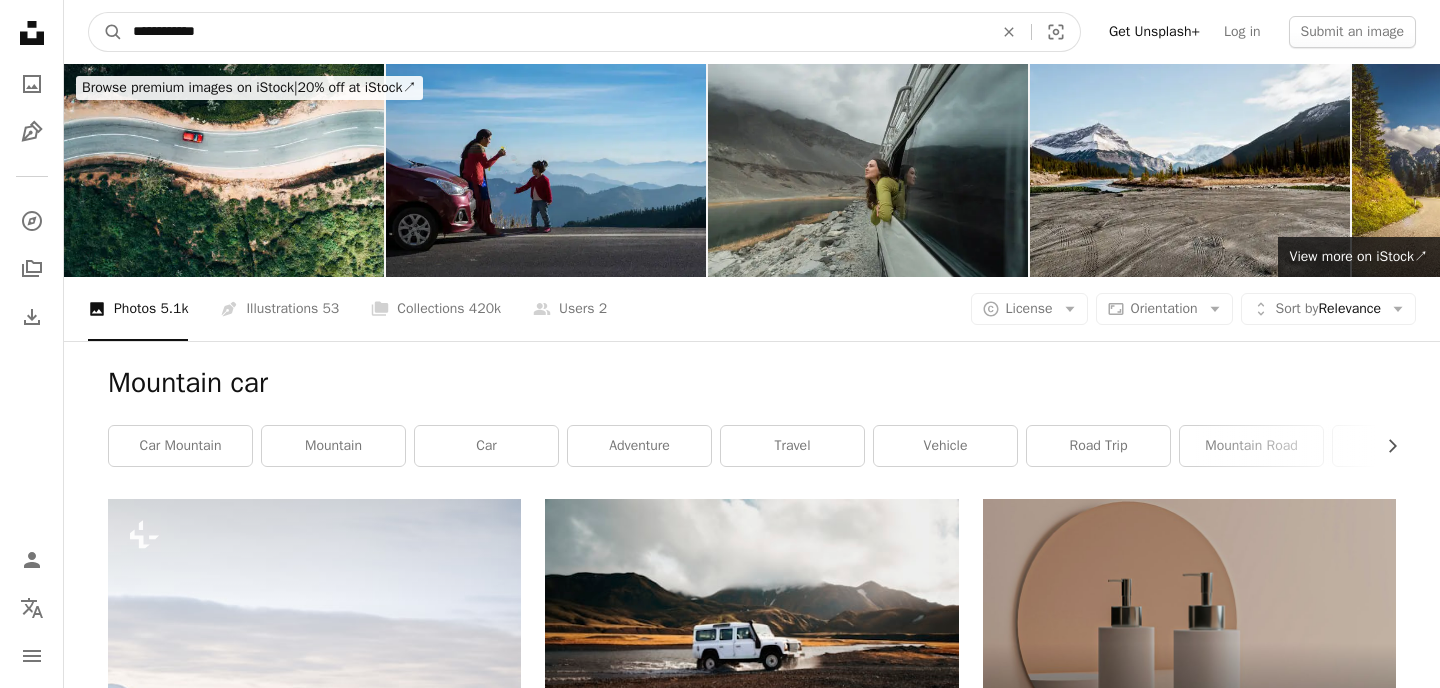 click on "**********" at bounding box center [555, 32] 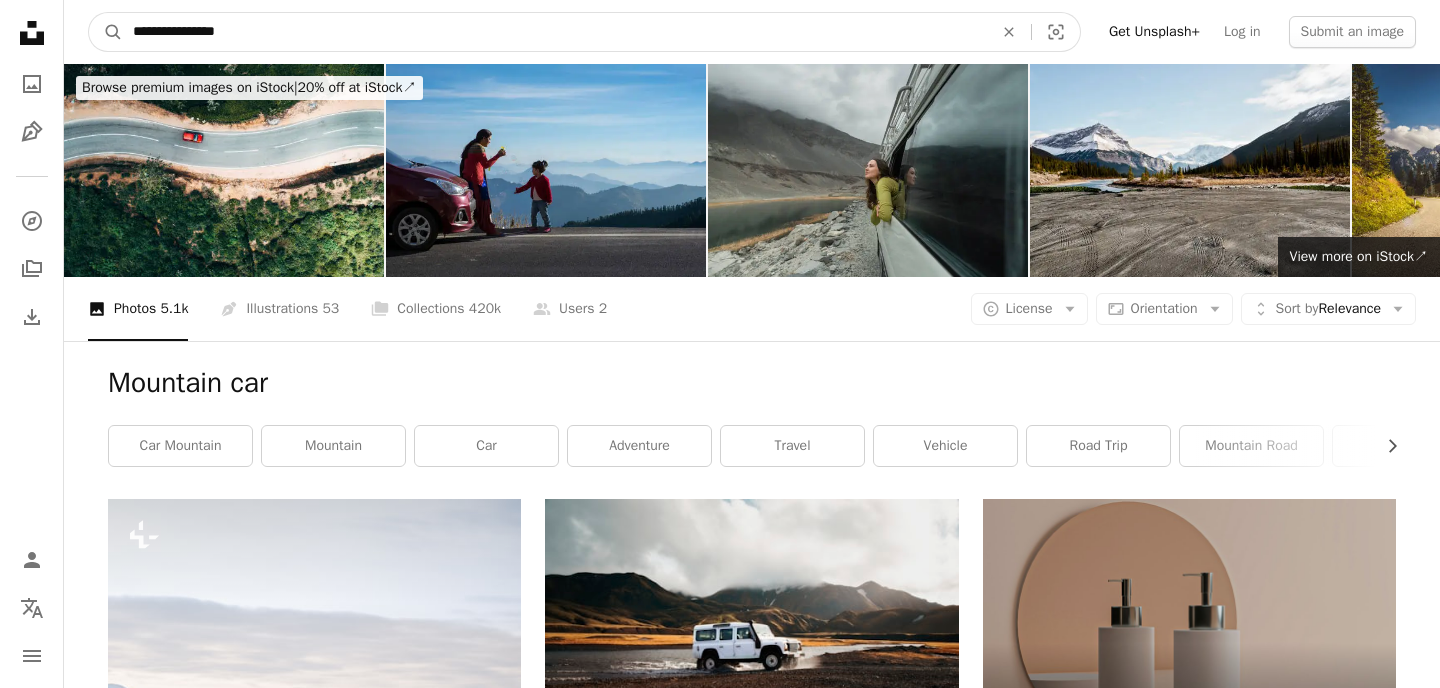 type on "**********" 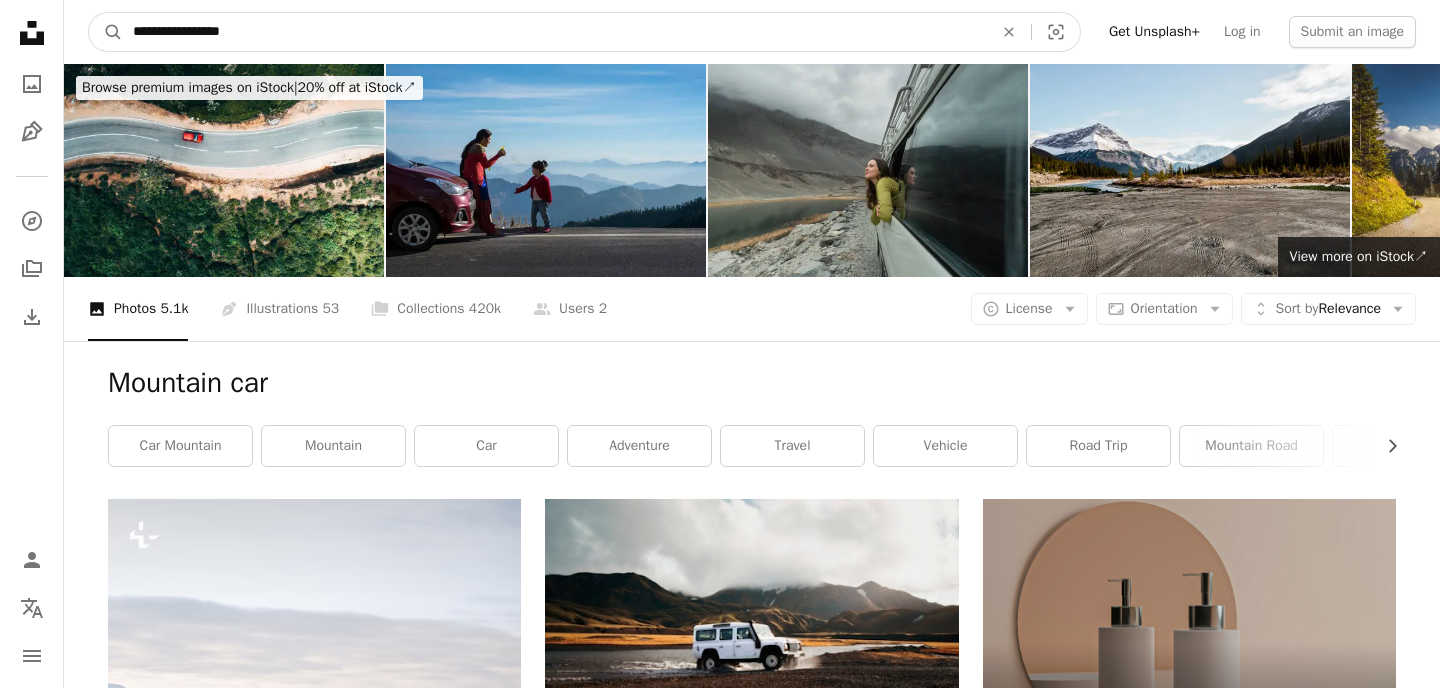 click on "A magnifying glass" at bounding box center (106, 32) 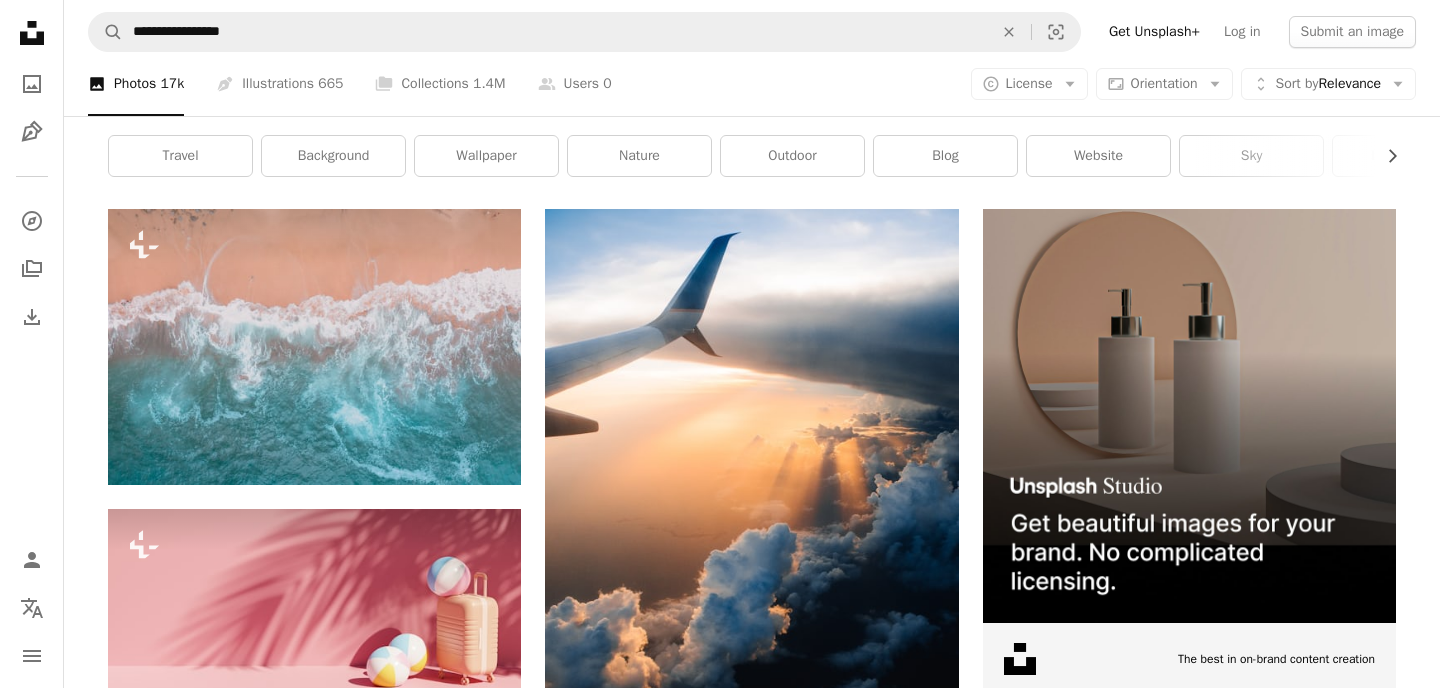 scroll, scrollTop: 0, scrollLeft: 0, axis: both 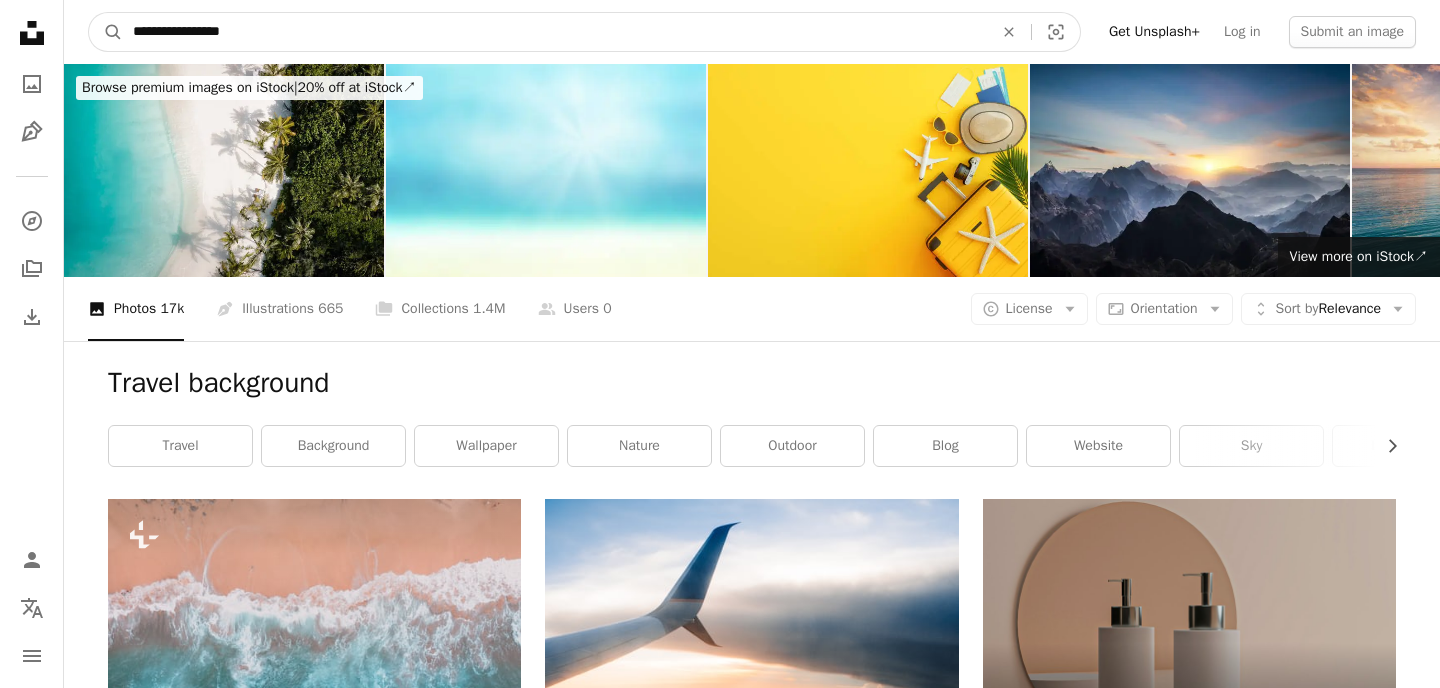click on "**********" at bounding box center [555, 32] 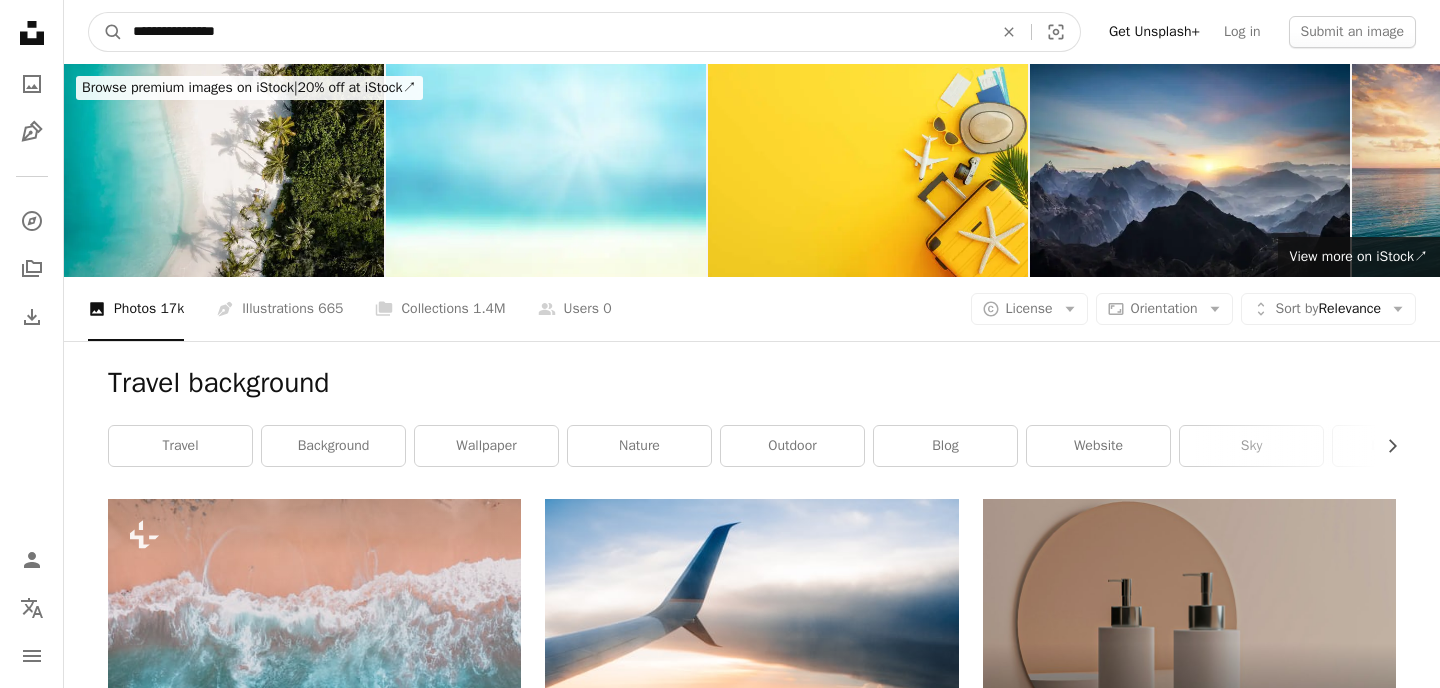 type on "**********" 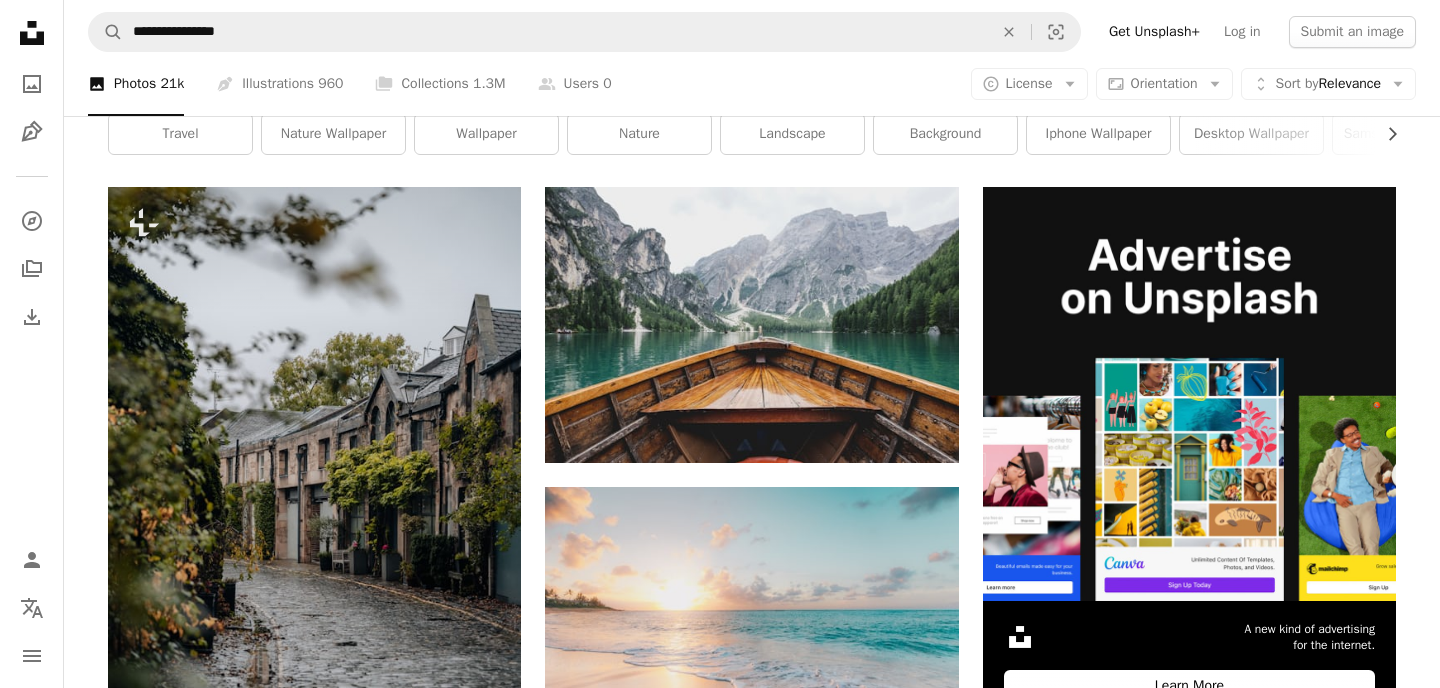 scroll, scrollTop: 0, scrollLeft: 0, axis: both 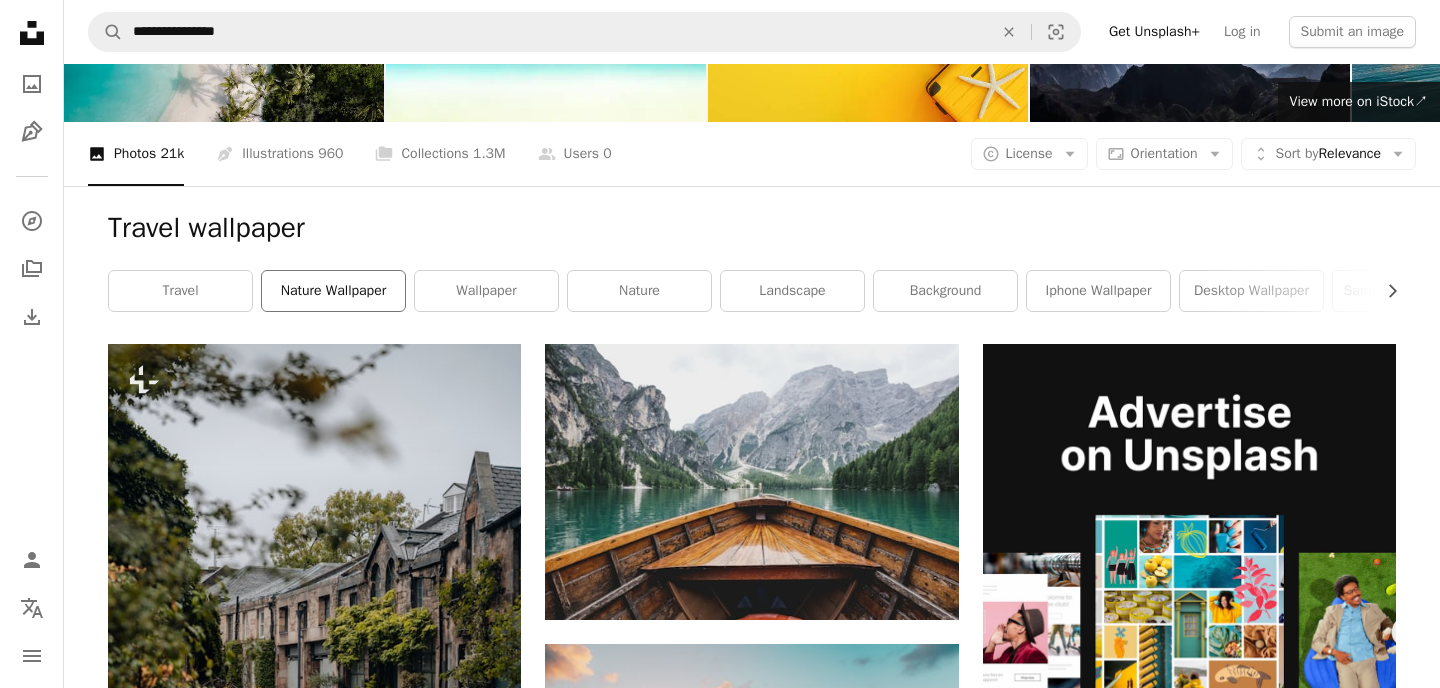 click on "nature wallpaper" at bounding box center (333, 291) 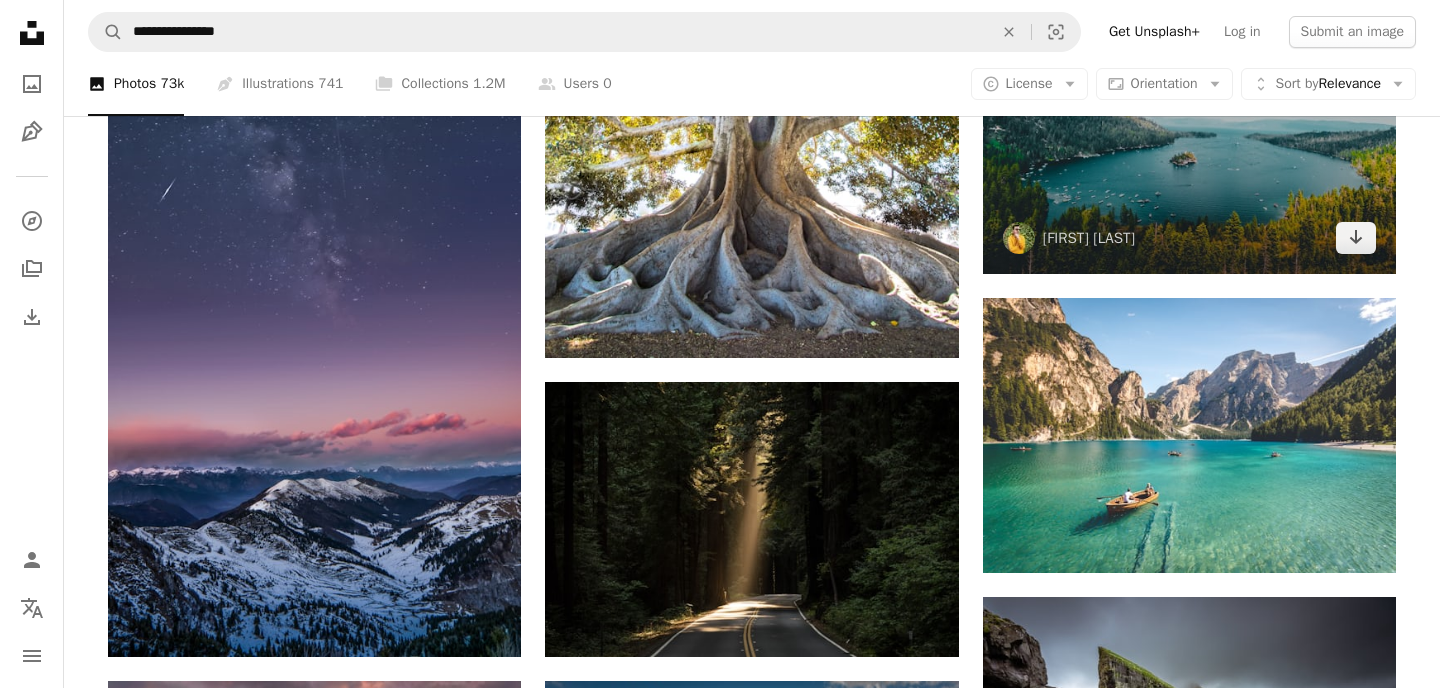 scroll, scrollTop: 1081, scrollLeft: 0, axis: vertical 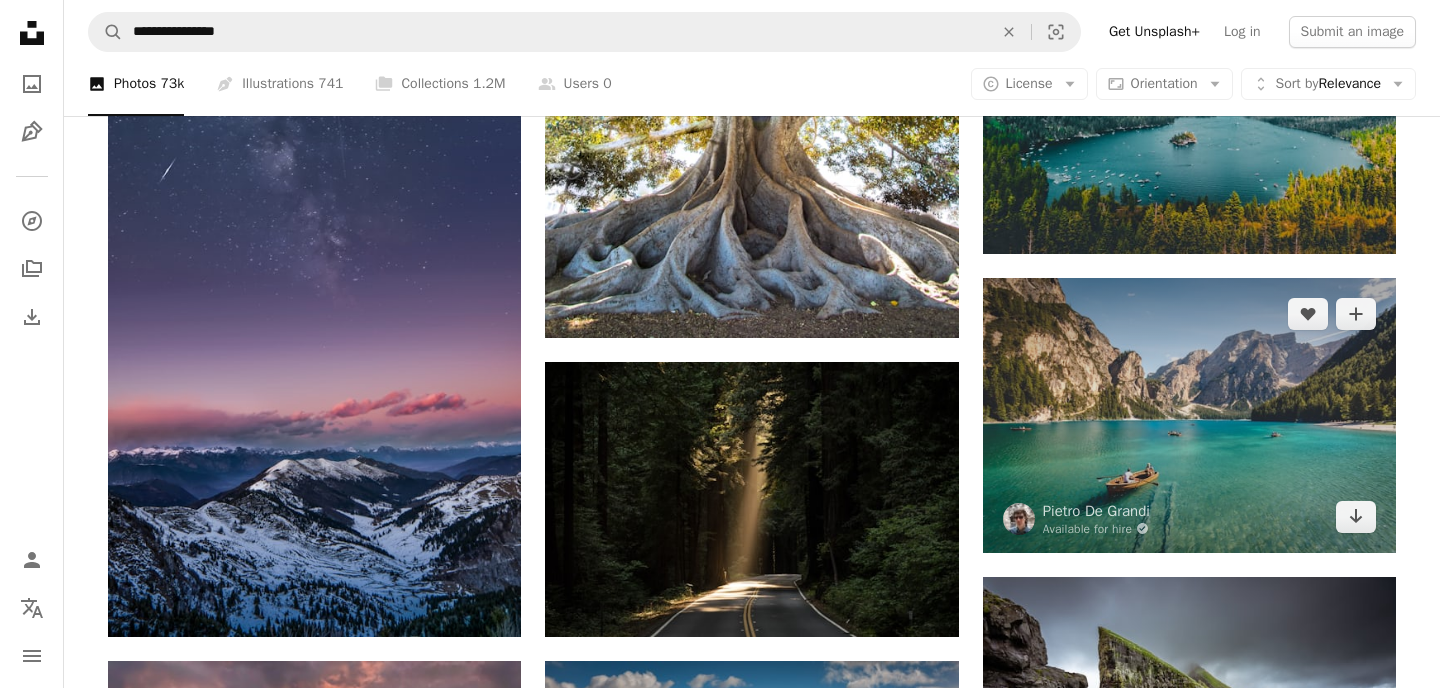 click at bounding box center [1189, 415] 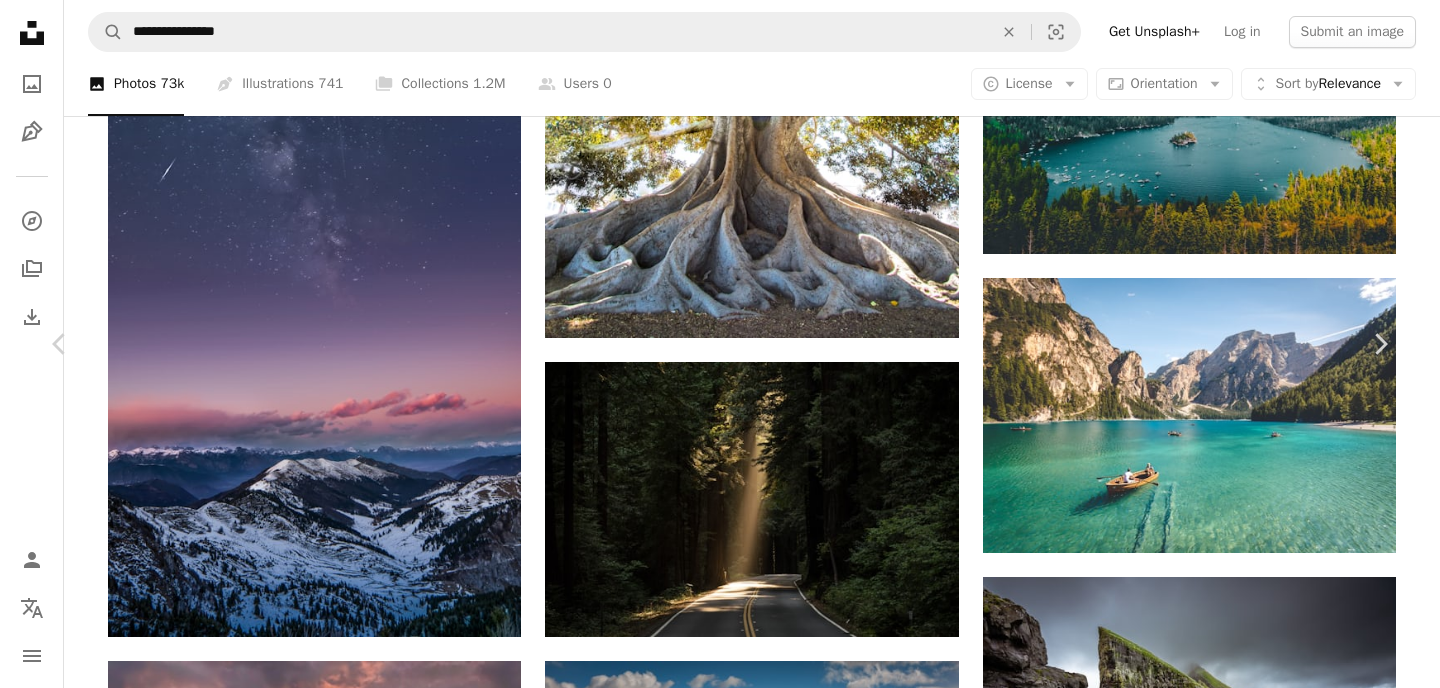 scroll, scrollTop: 650, scrollLeft: 0, axis: vertical 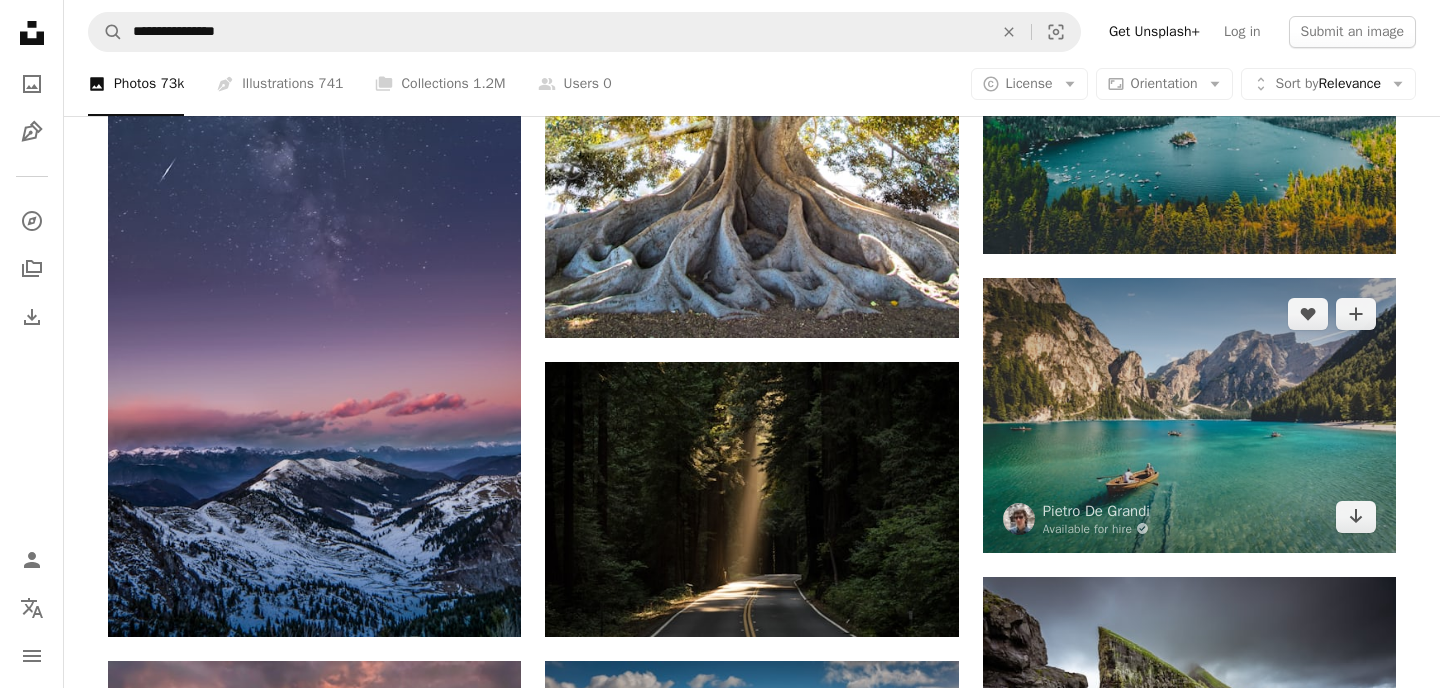 click at bounding box center (1189, 415) 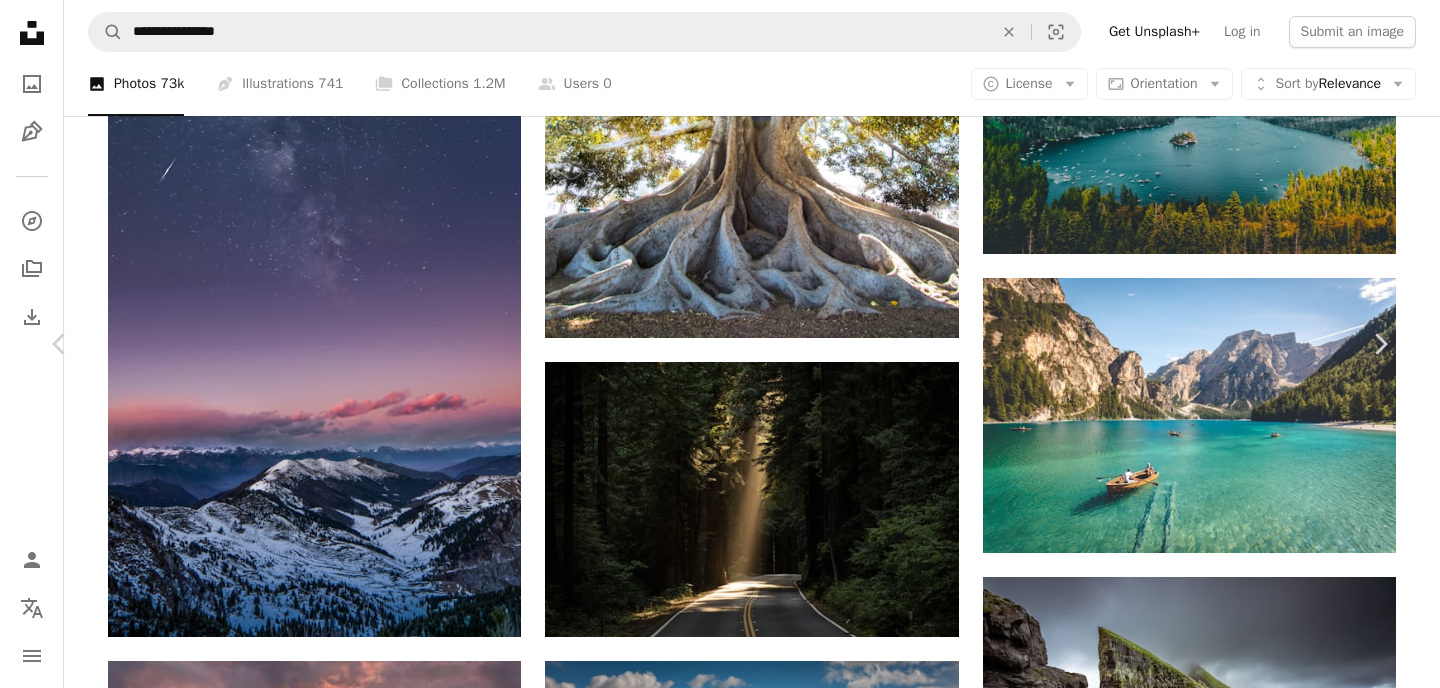 scroll, scrollTop: 557, scrollLeft: 0, axis: vertical 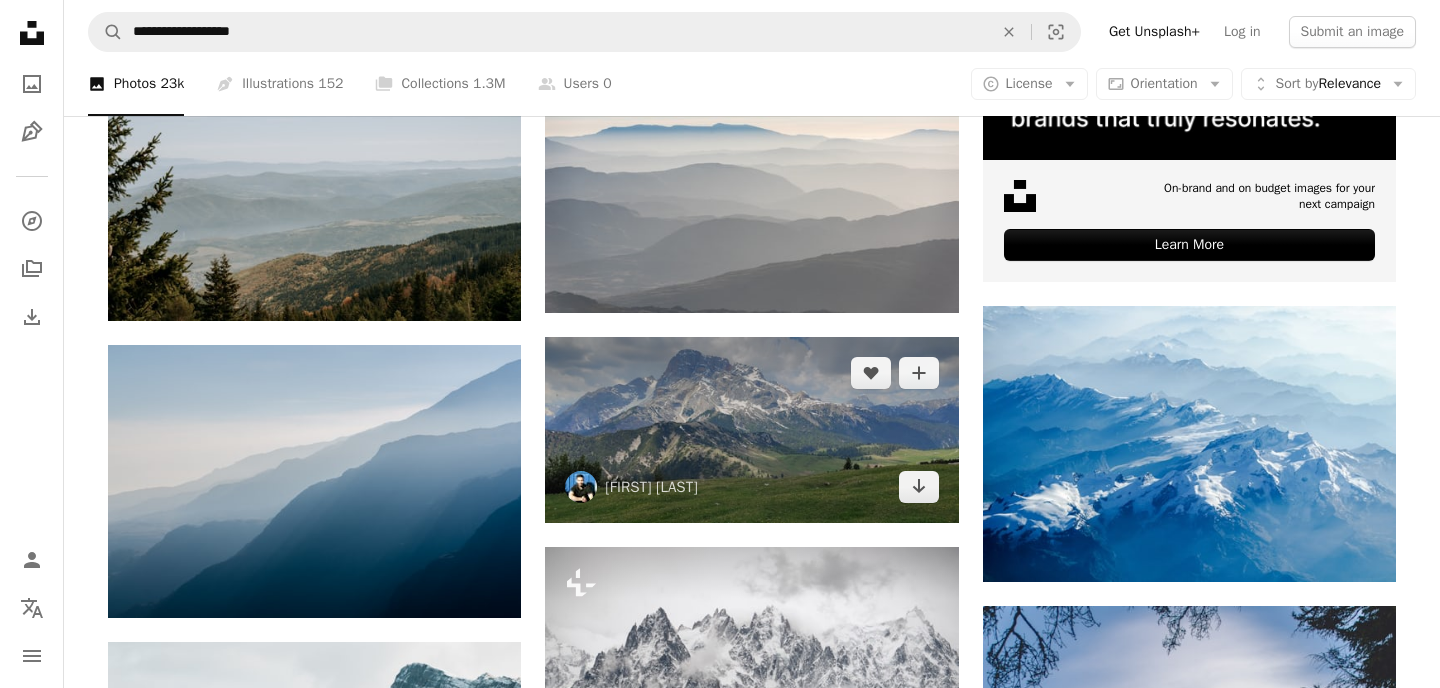 click at bounding box center [751, 430] 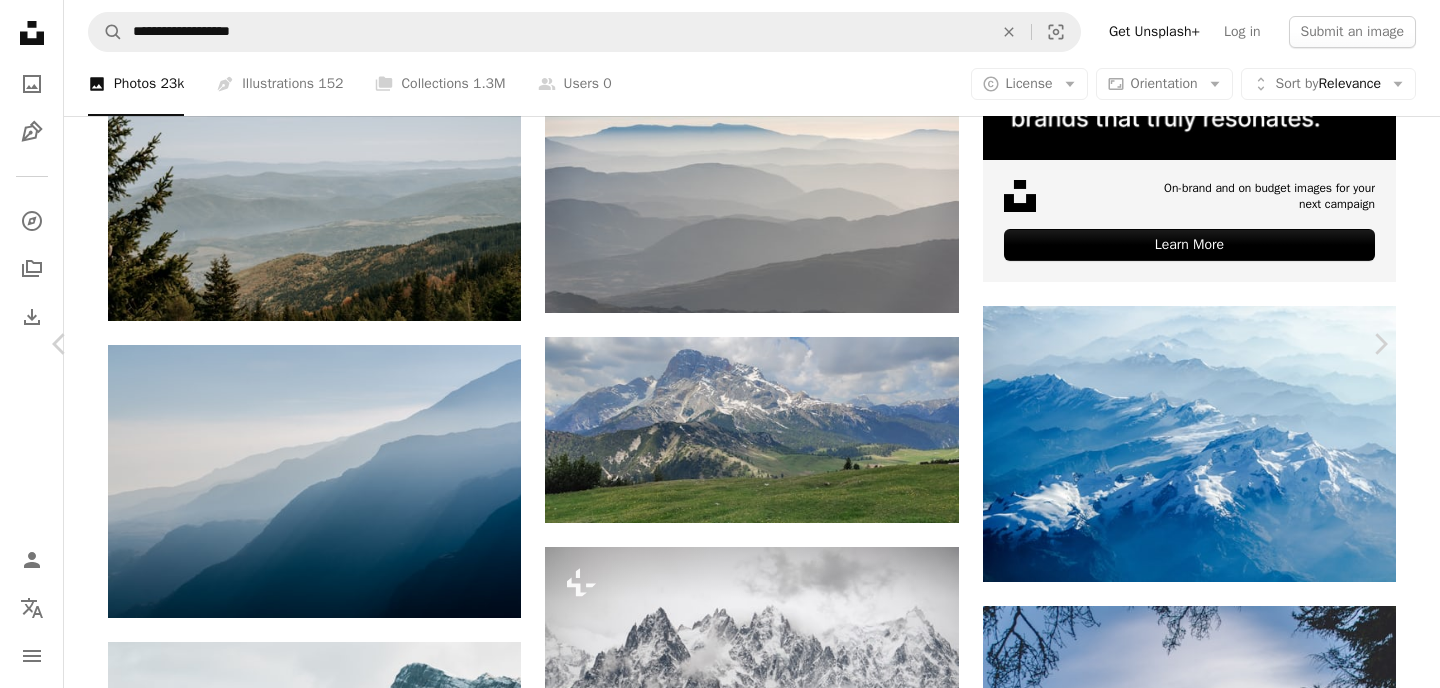 scroll, scrollTop: 0, scrollLeft: 0, axis: both 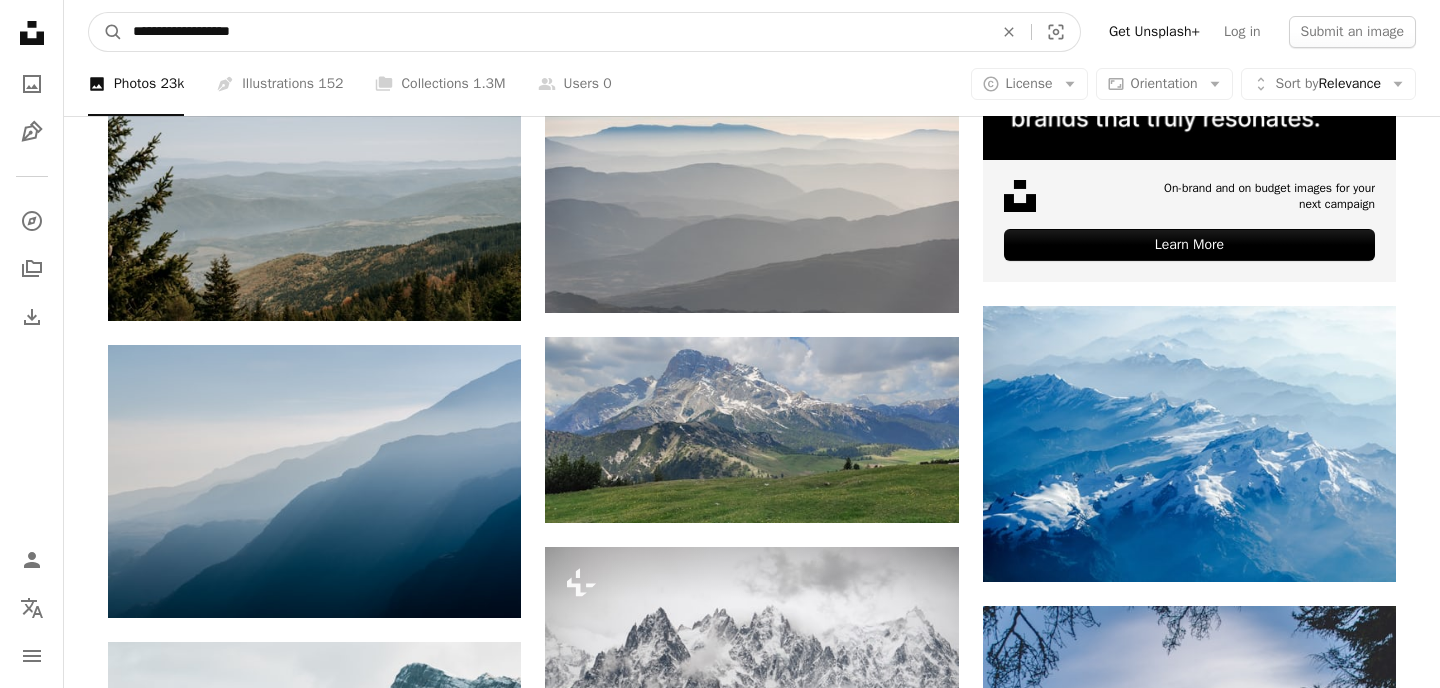 click on "**********" at bounding box center [555, 32] 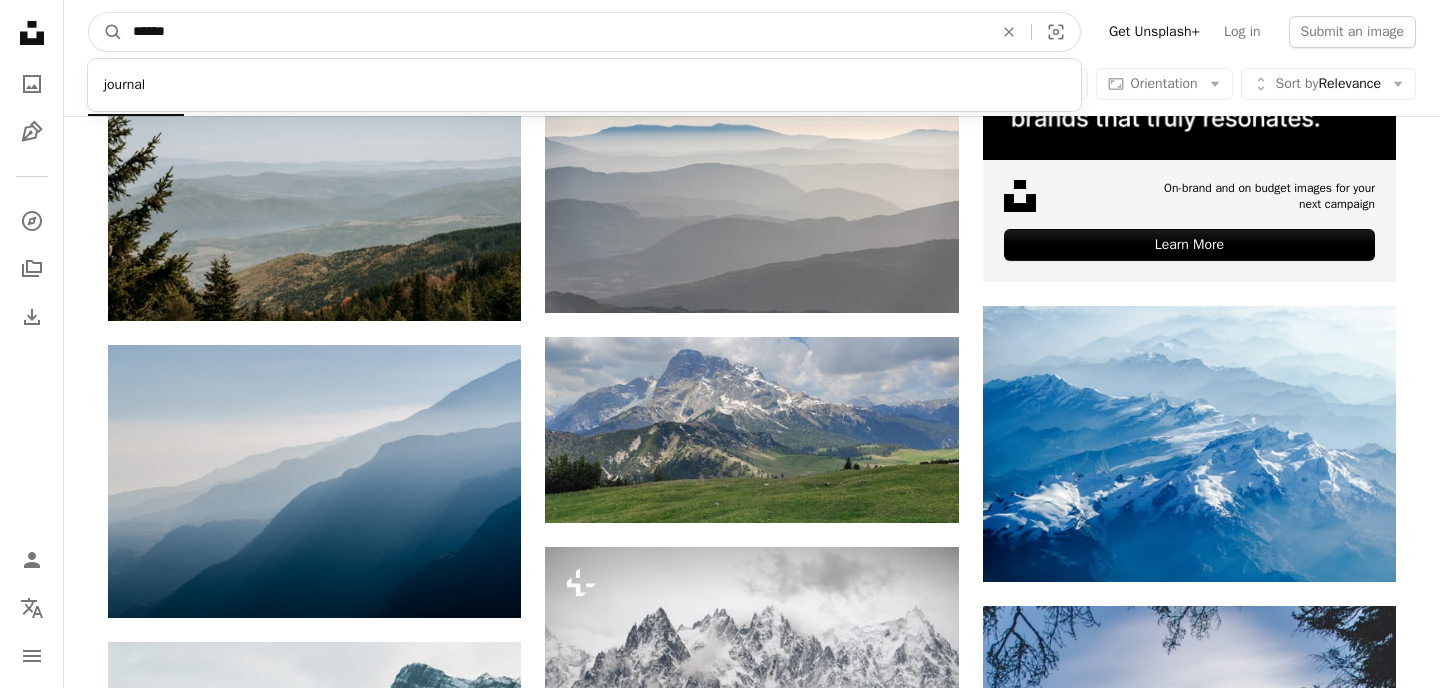 type on "*******" 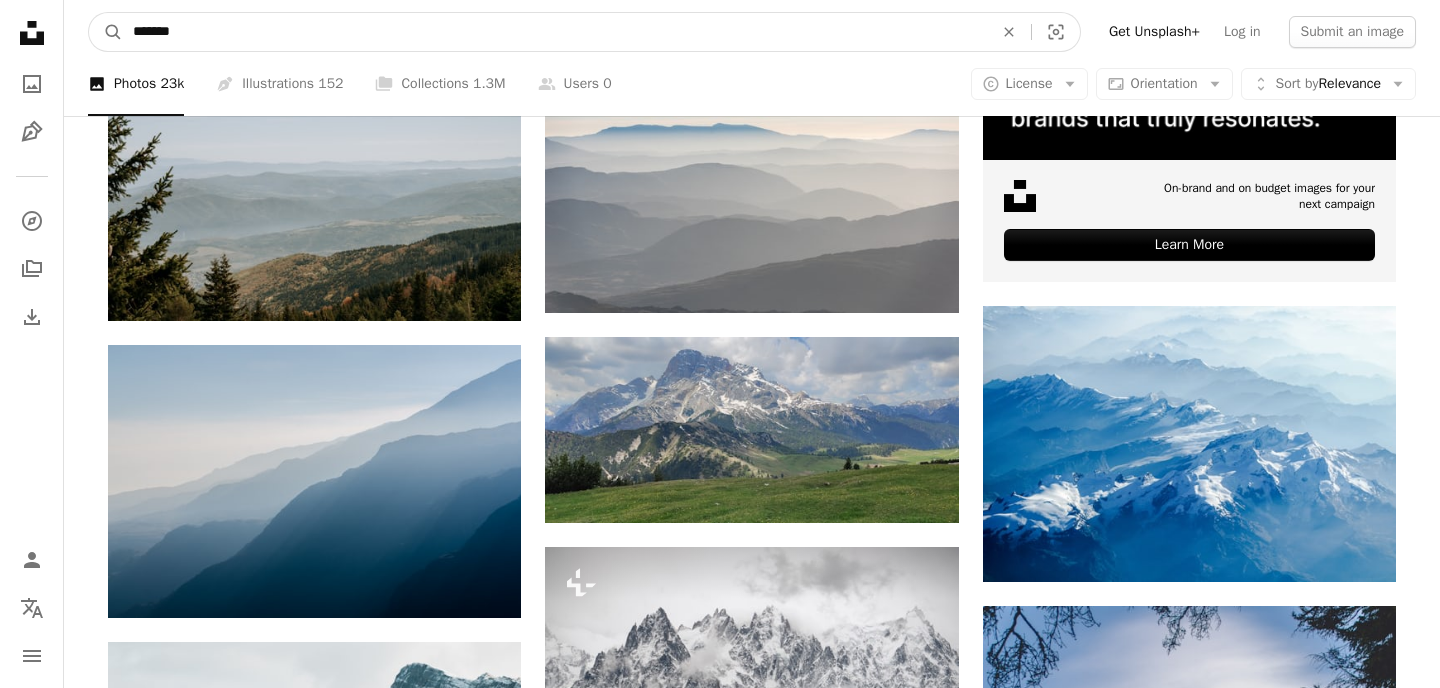 click on "A magnifying glass" at bounding box center [106, 32] 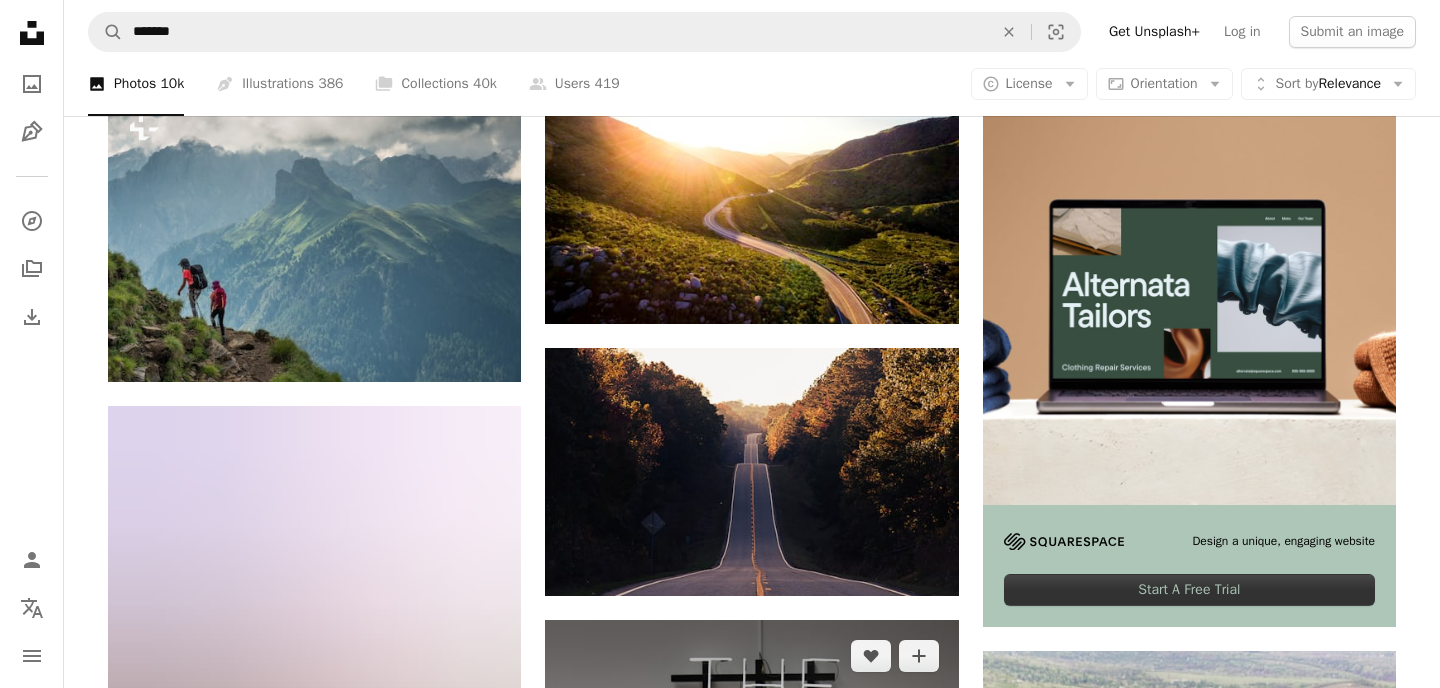 scroll, scrollTop: 374, scrollLeft: 0, axis: vertical 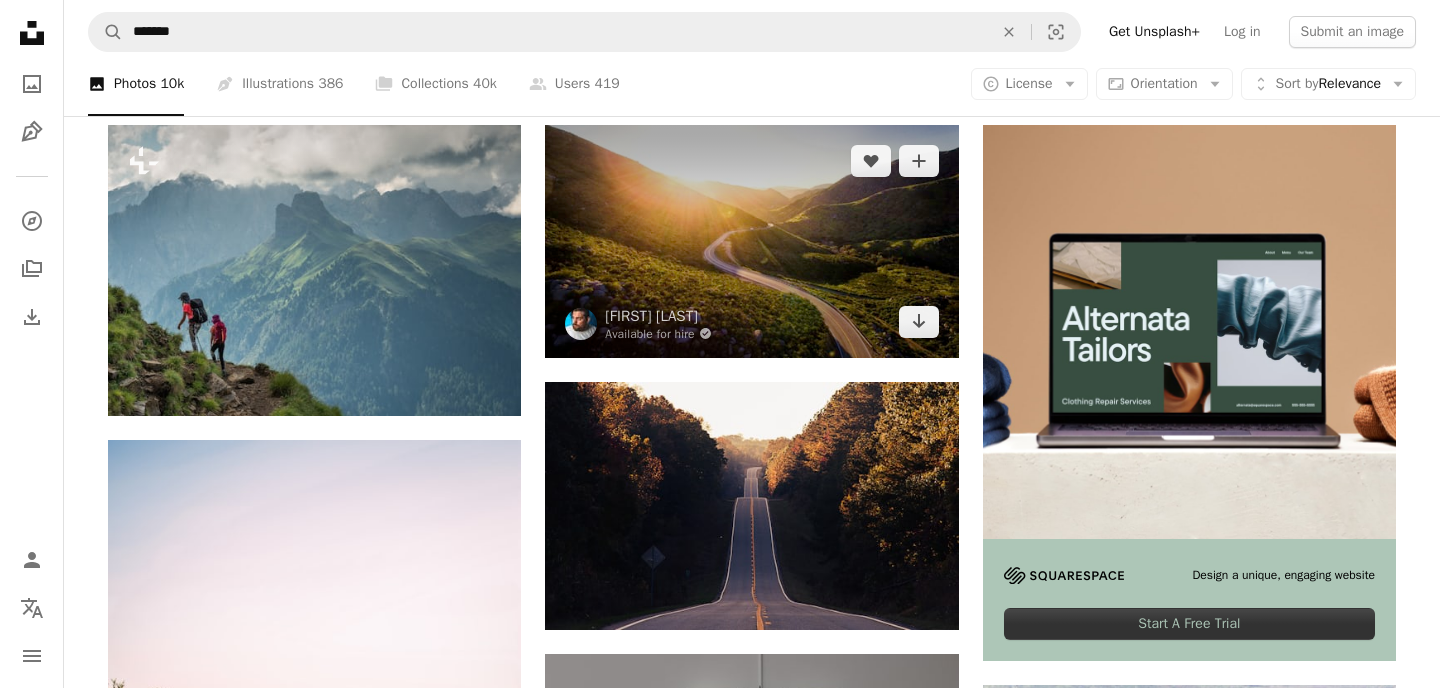 click at bounding box center [751, 241] 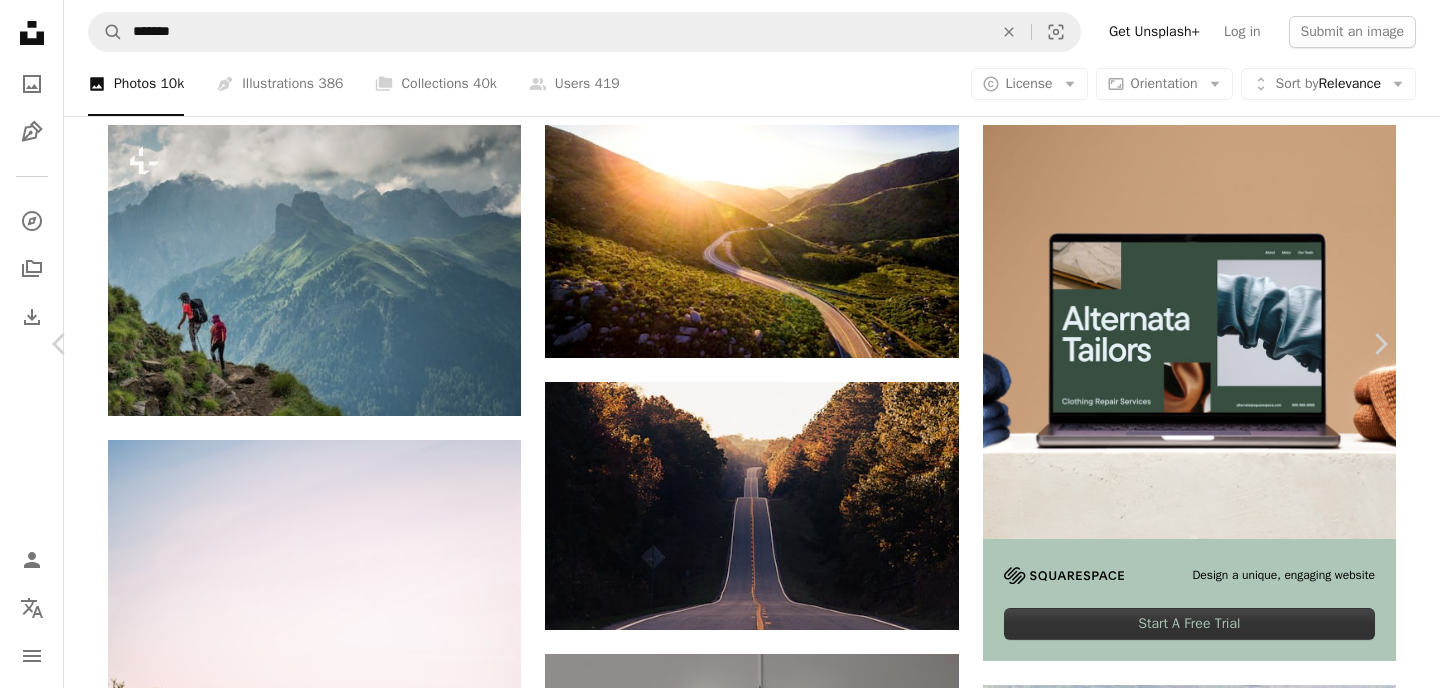 scroll, scrollTop: 8236, scrollLeft: 0, axis: vertical 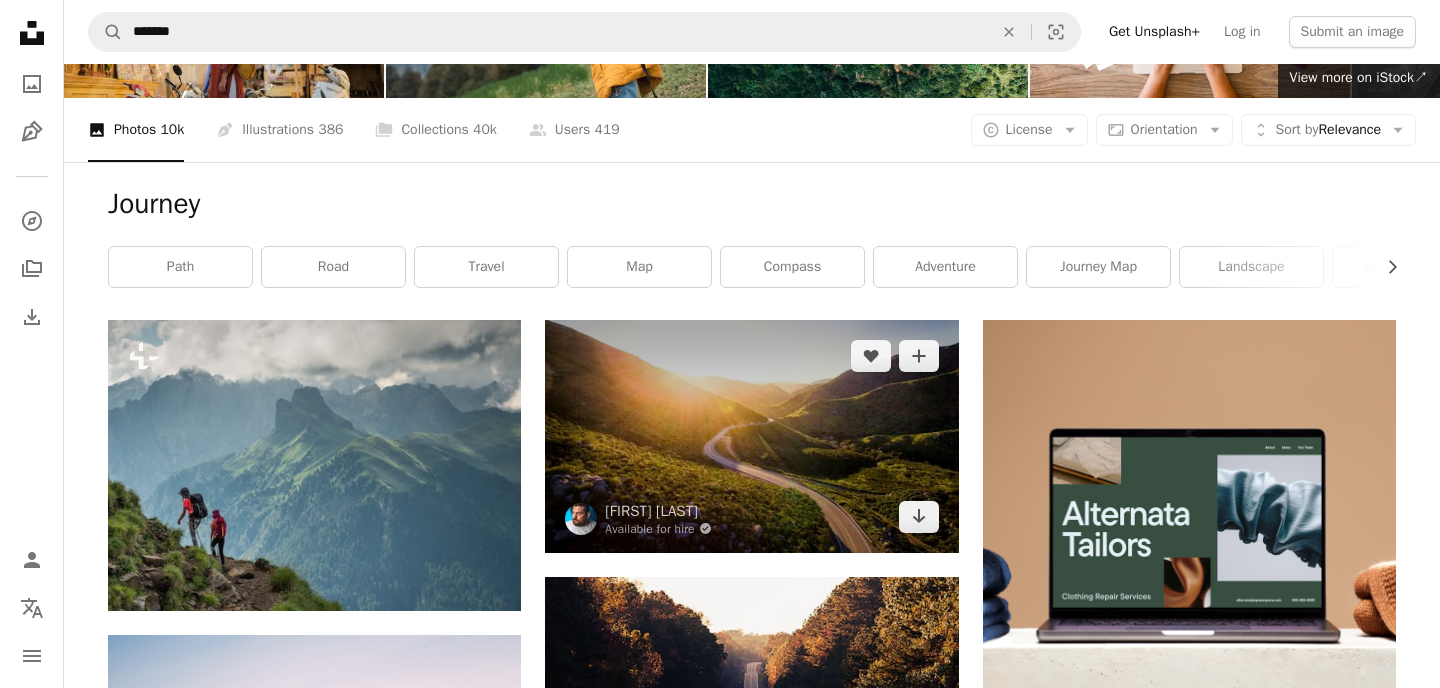 click at bounding box center (751, 436) 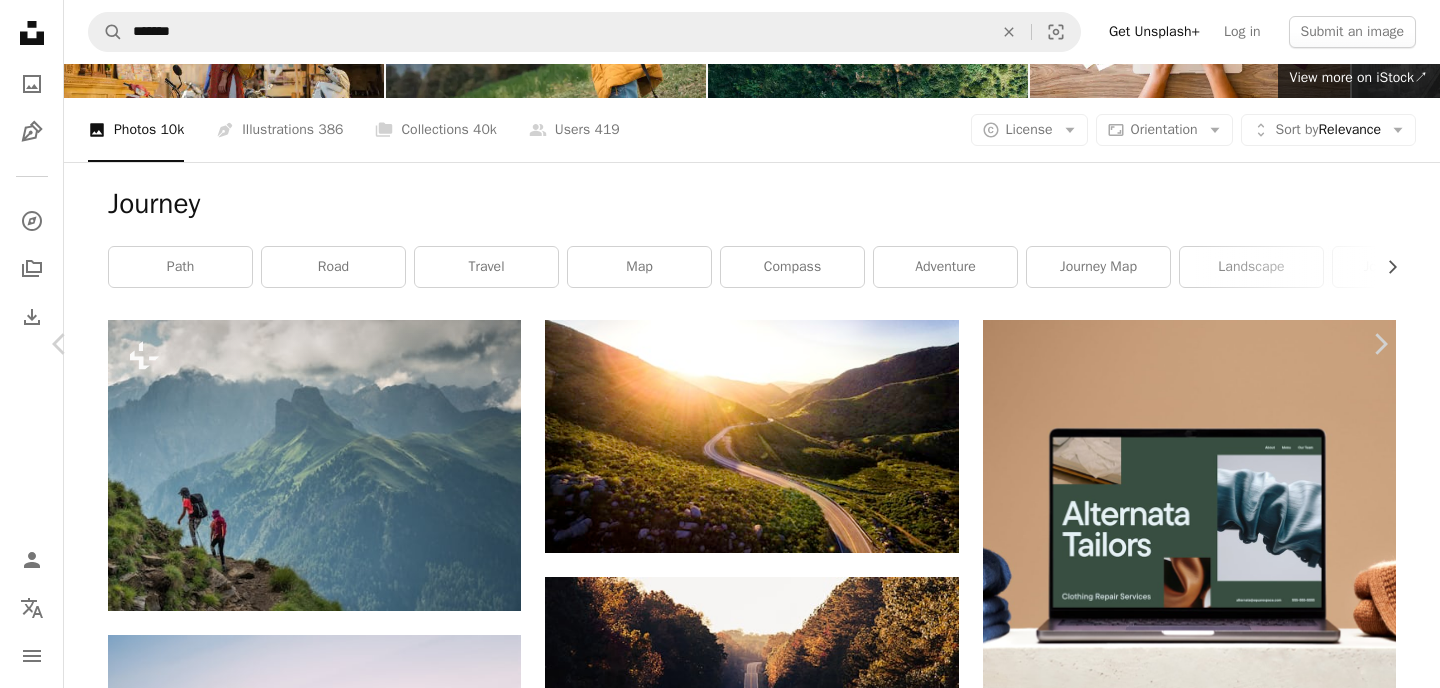 scroll, scrollTop: 8530, scrollLeft: 0, axis: vertical 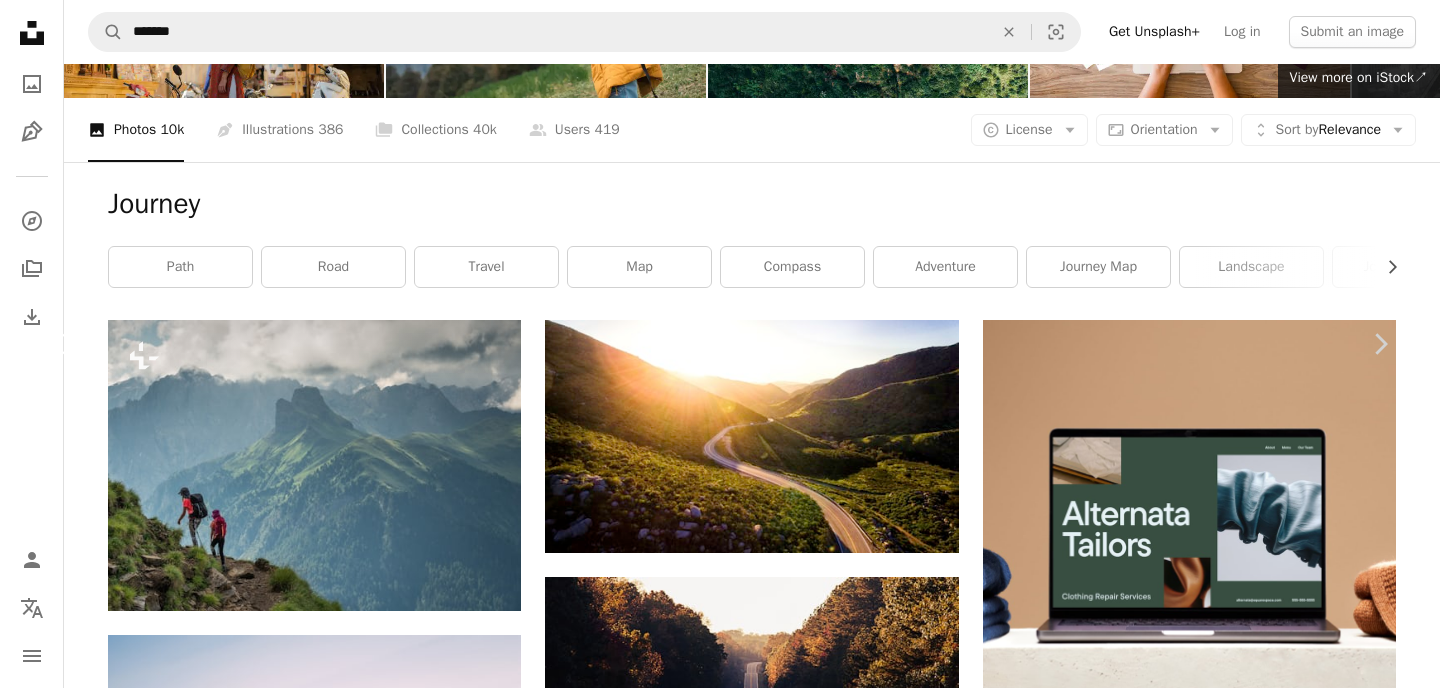 click on "Chevron left" 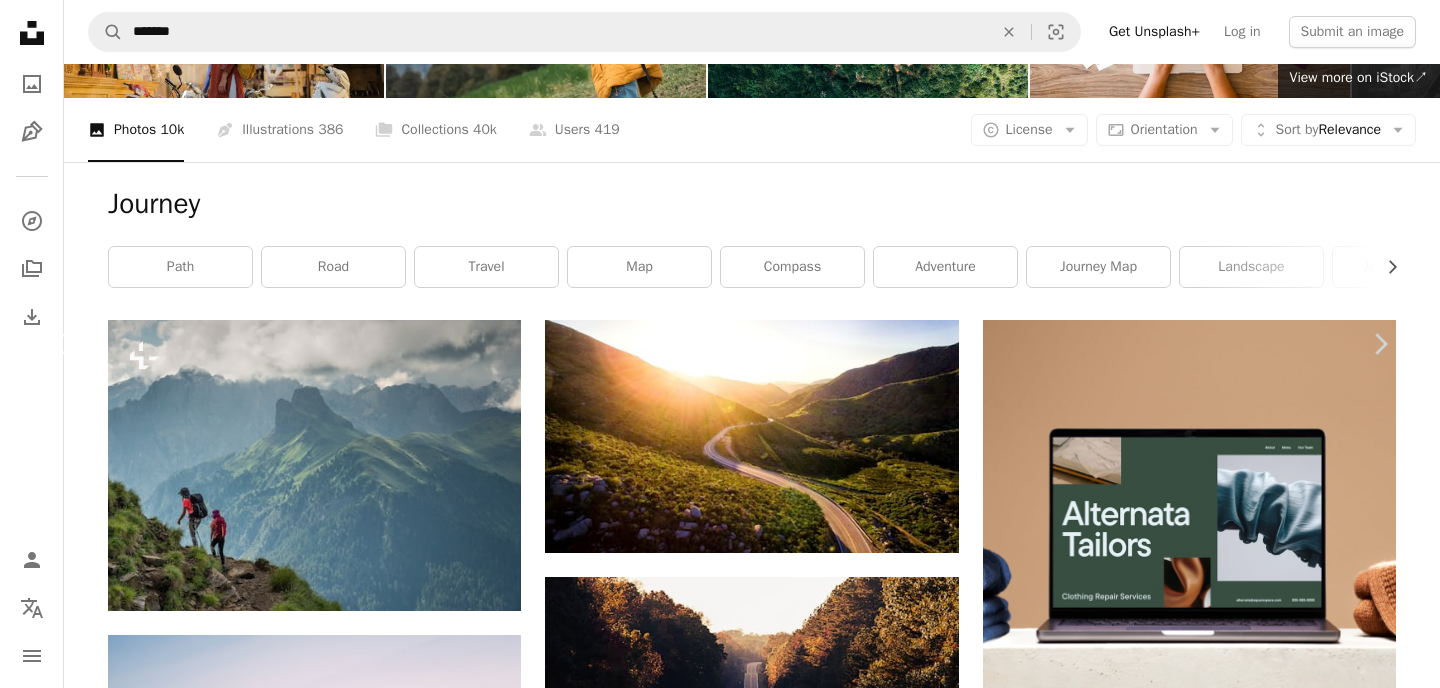 click on "Chevron left" 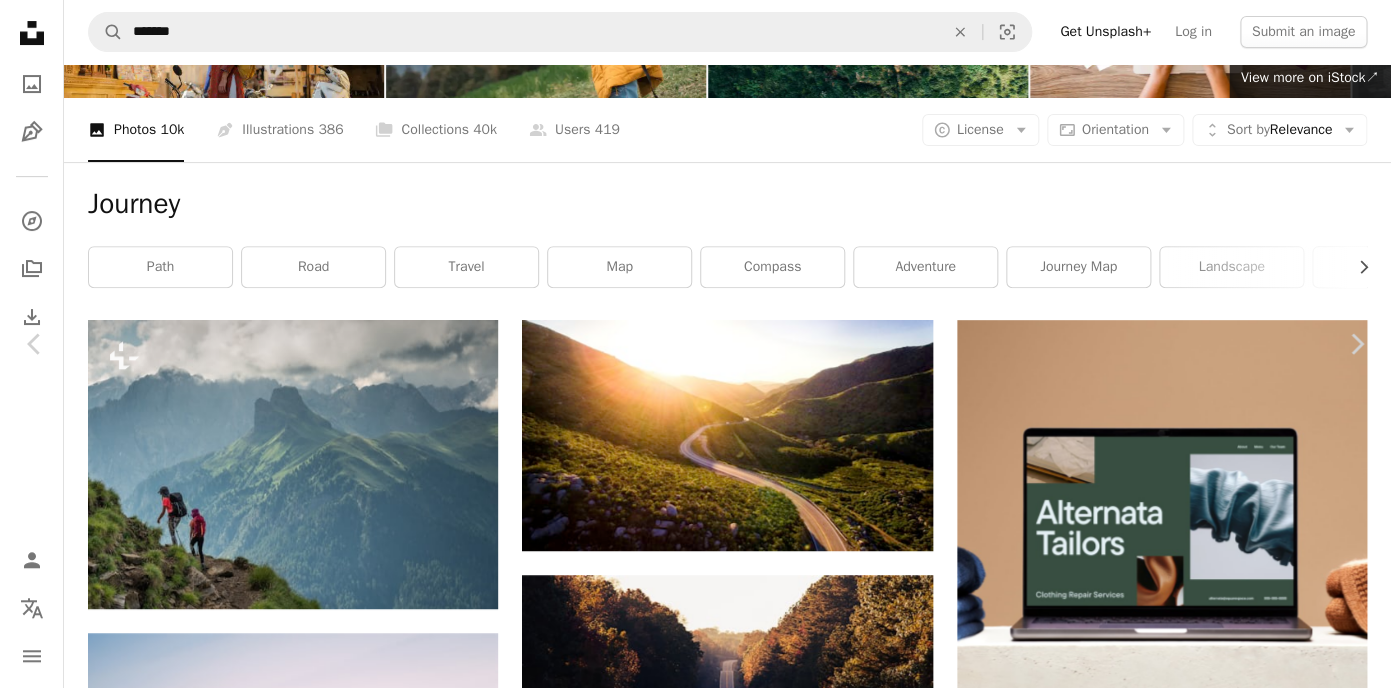 click on "An X shape" at bounding box center [20, 20] 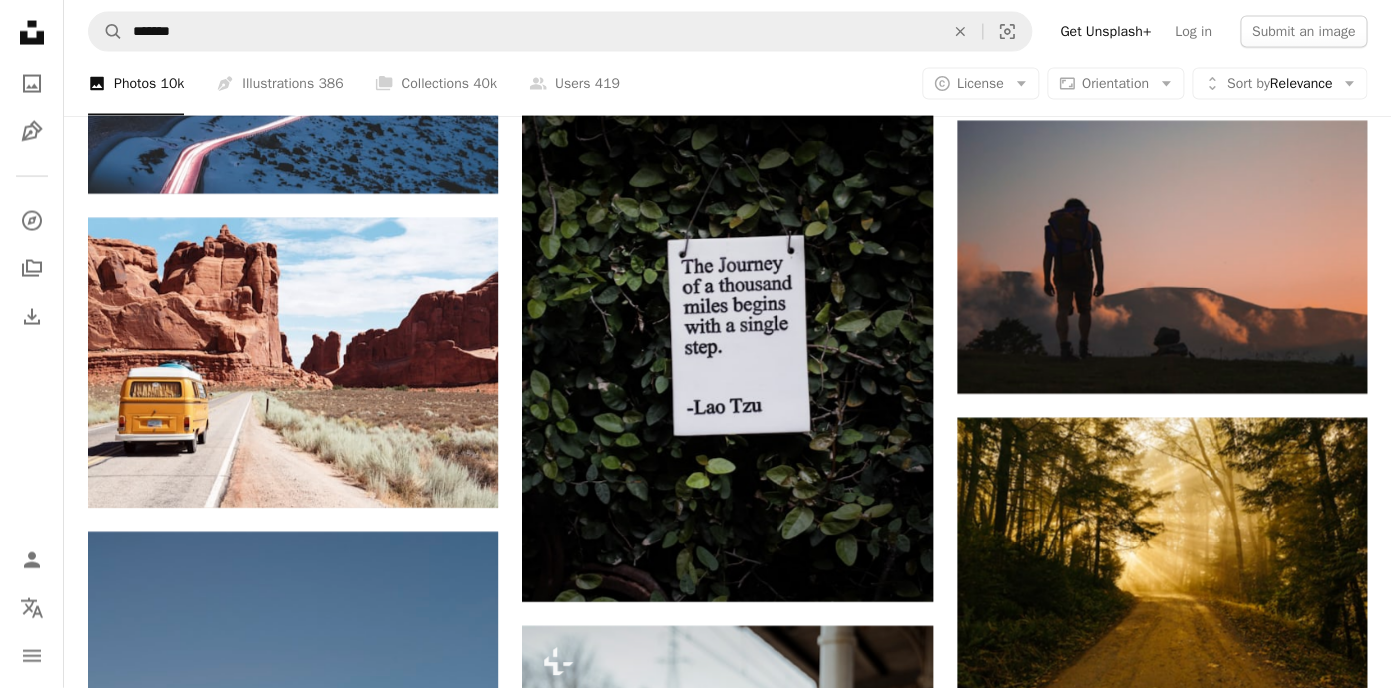 scroll, scrollTop: 1532, scrollLeft: 0, axis: vertical 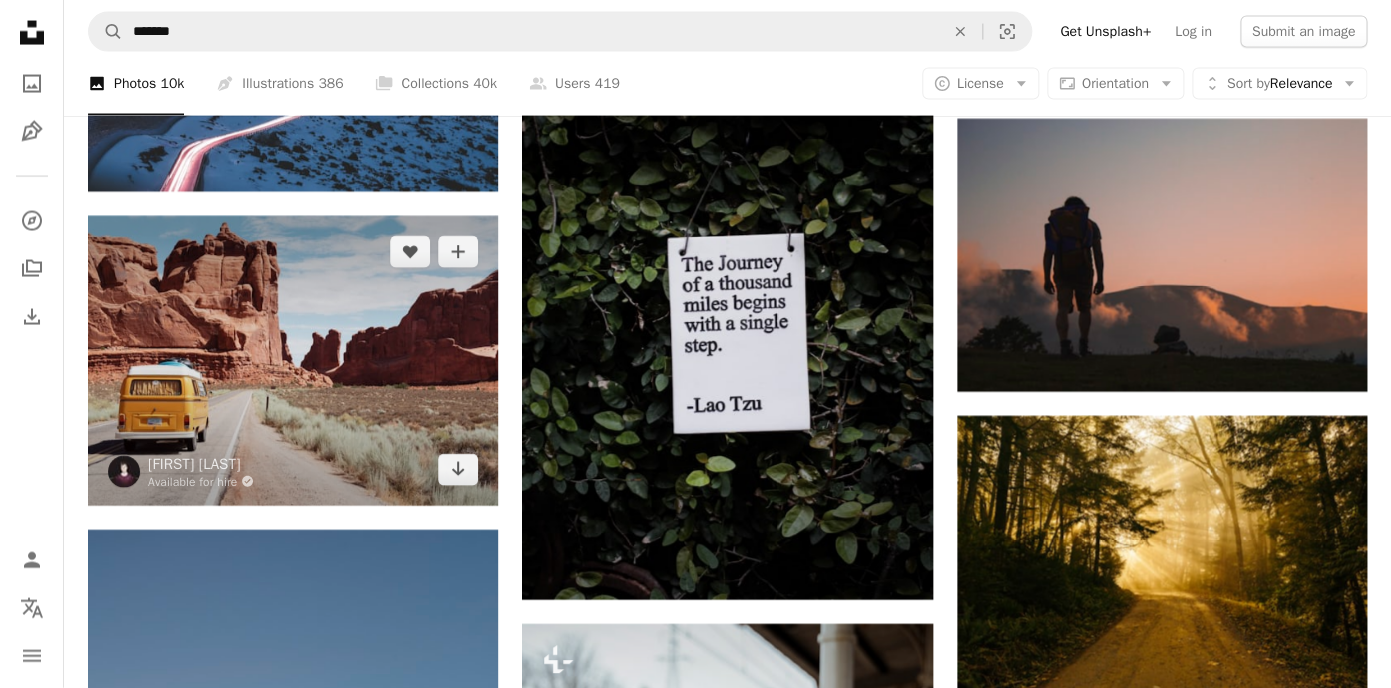 click at bounding box center (293, 361) 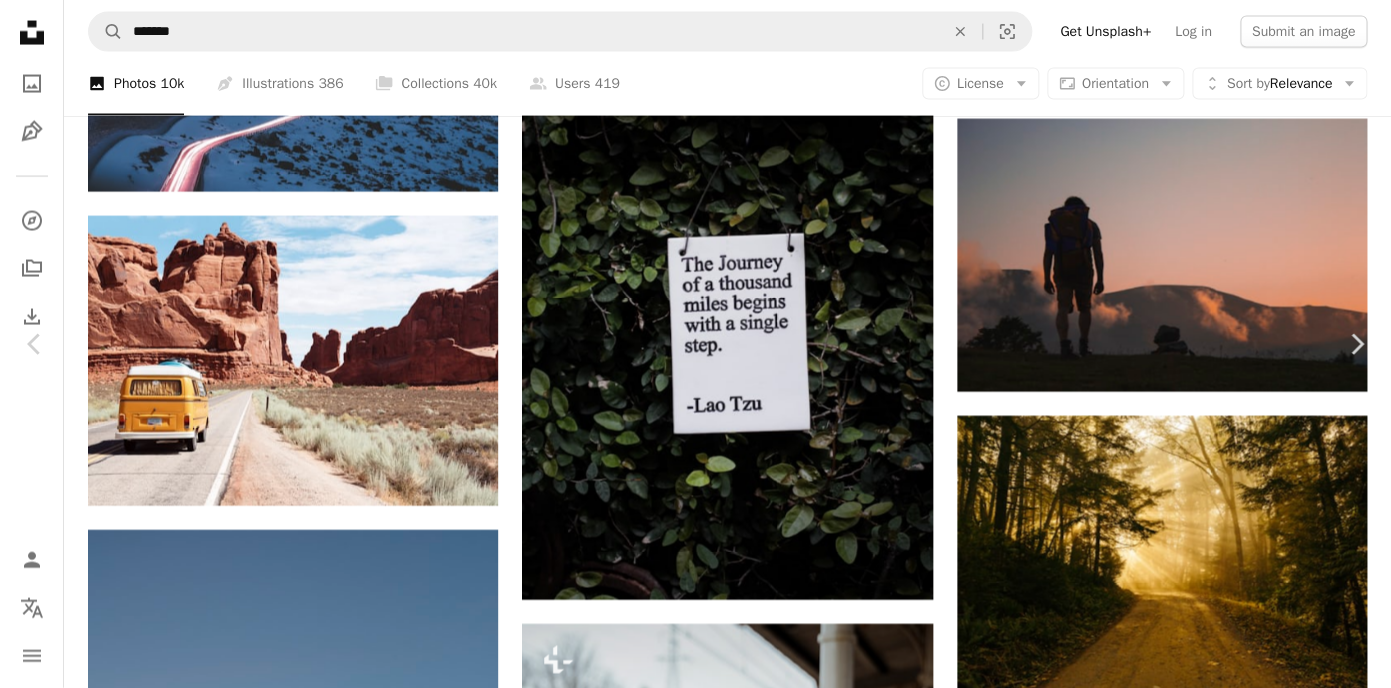 scroll, scrollTop: 898, scrollLeft: 0, axis: vertical 